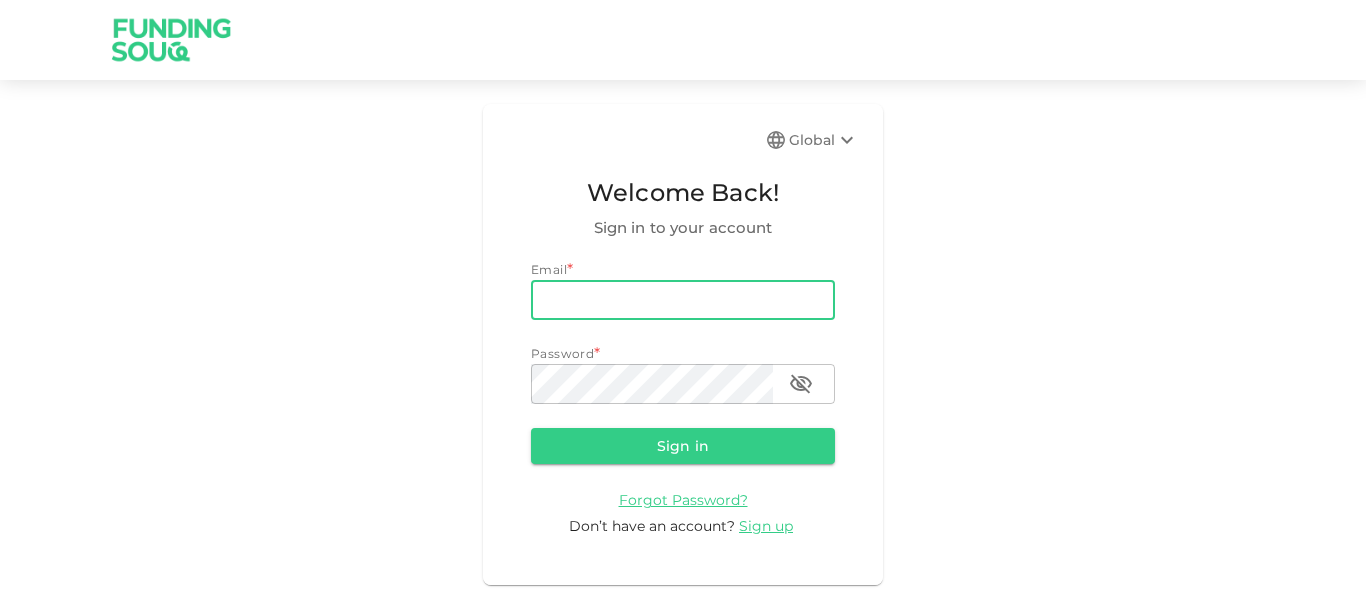 scroll, scrollTop: 0, scrollLeft: 0, axis: both 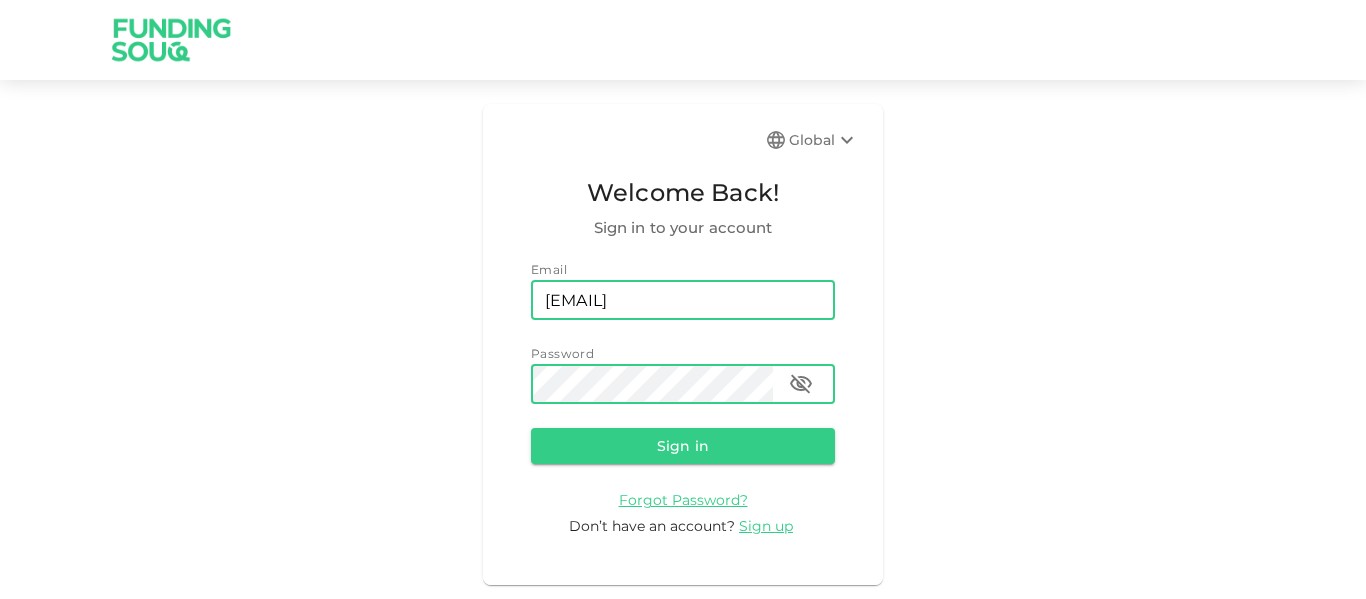click on "Sign in" at bounding box center [683, 446] 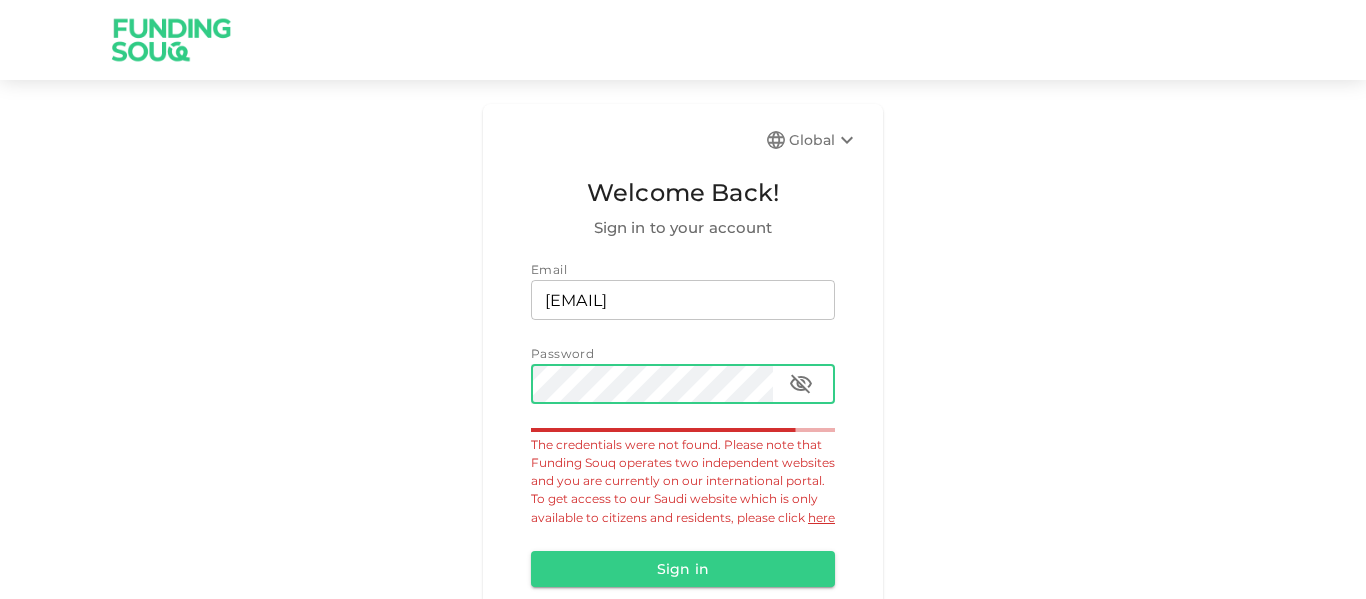 click 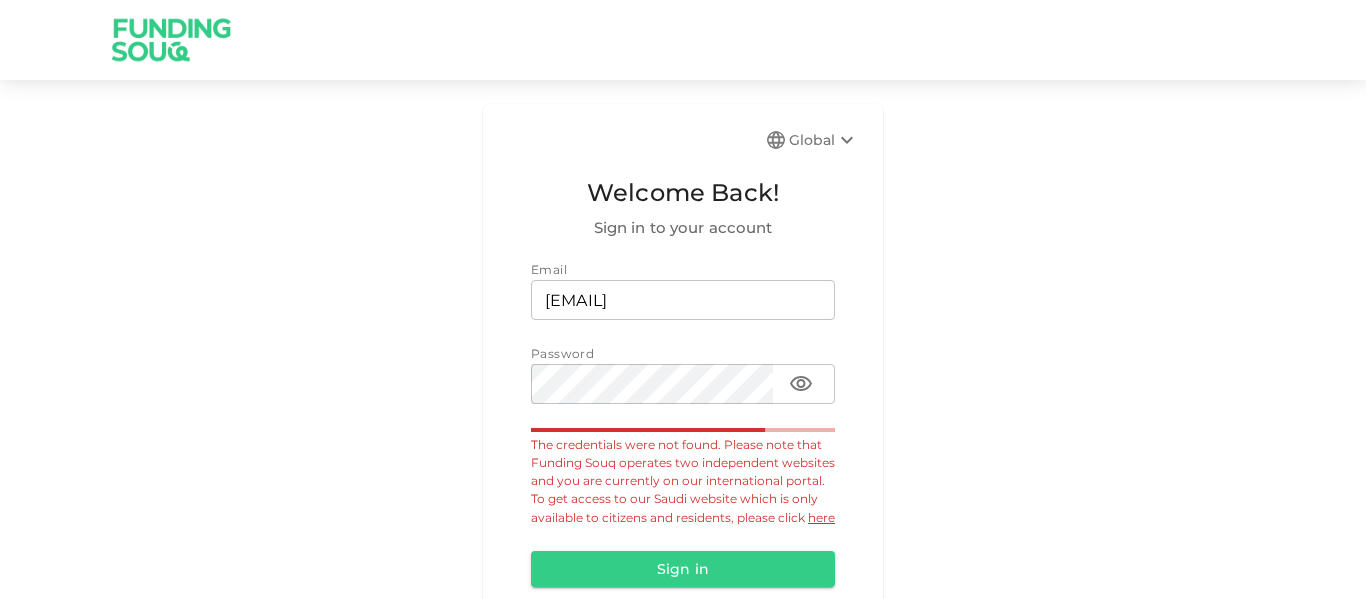 click on "Global   Welcome Back!   Sign in to your account   Email email sohail_rehmat@yahoo.com email   Password password password The credentials were not found. Please note that Funding Souq operates two independent websites and you are currently on our international portal. To get access to our Saudi website which is only available to citizens and residents, please click   here Sign in Forgot Password? Don’t have an account? Sign up" at bounding box center (683, 406) 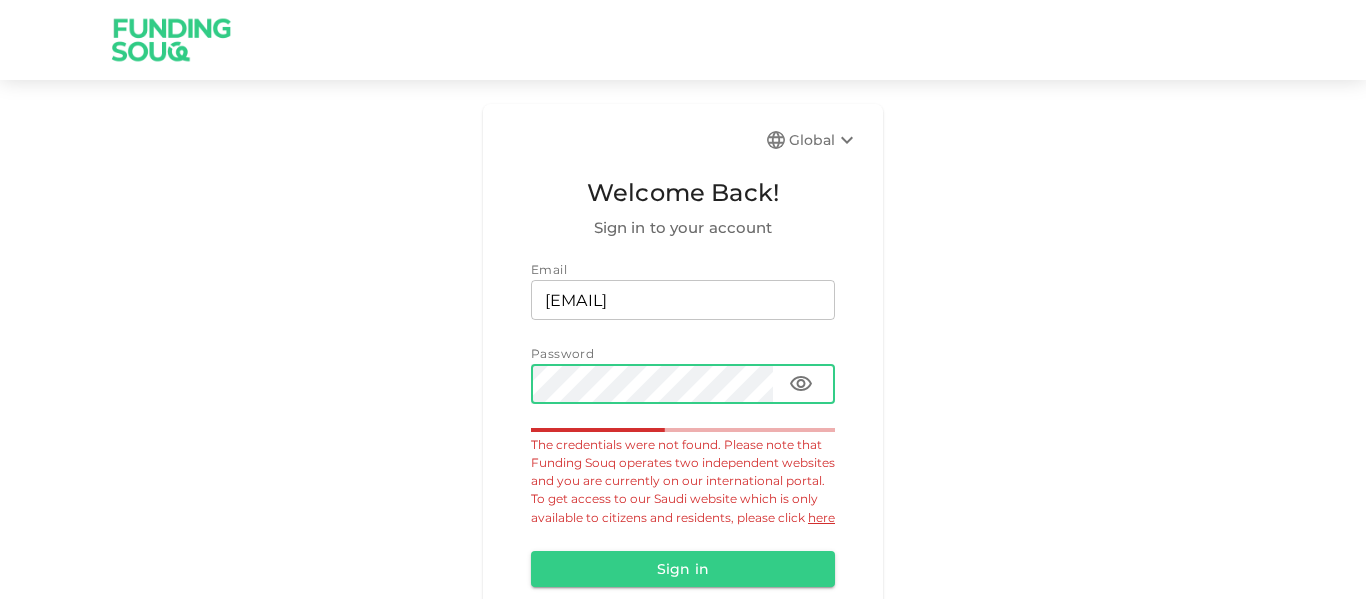 click on "Sign in" at bounding box center [683, 569] 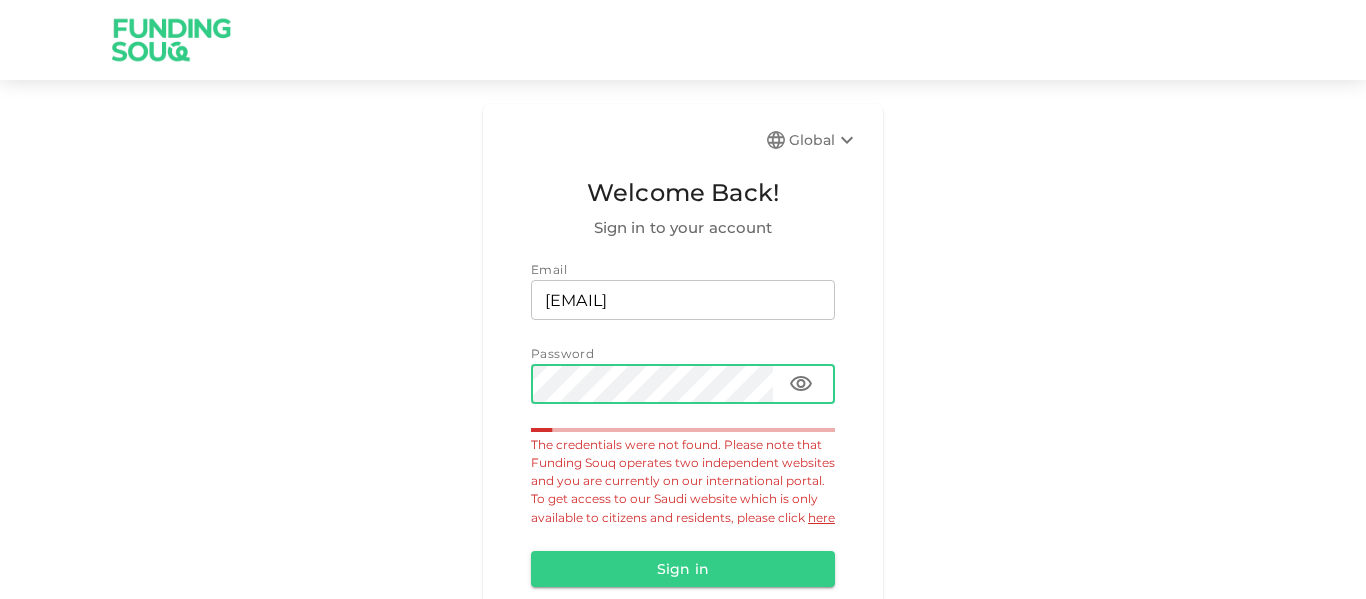 scroll, scrollTop: 100, scrollLeft: 0, axis: vertical 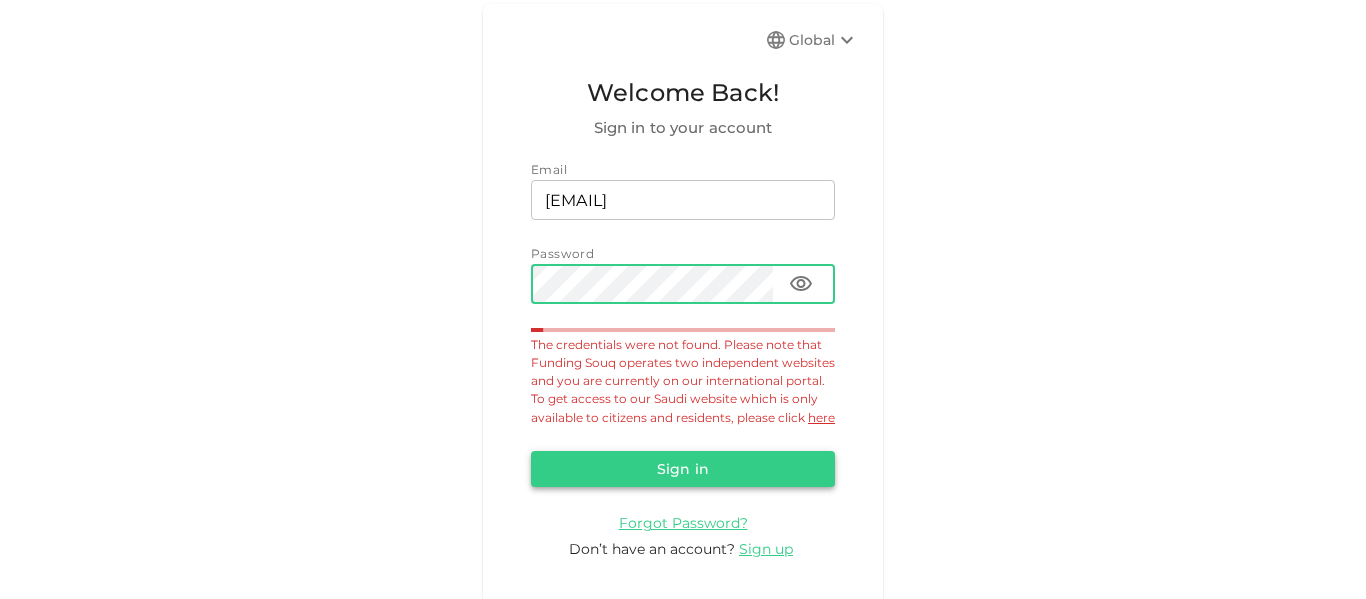 click on "Sign in" at bounding box center [683, 469] 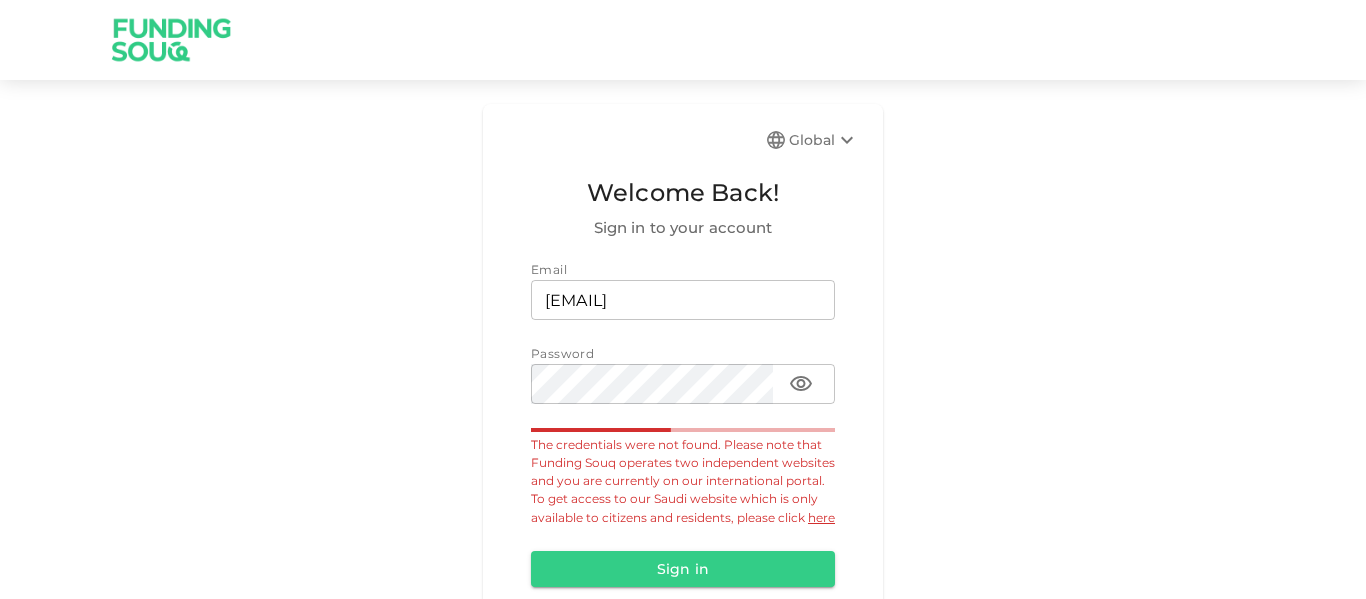 scroll, scrollTop: 127, scrollLeft: 0, axis: vertical 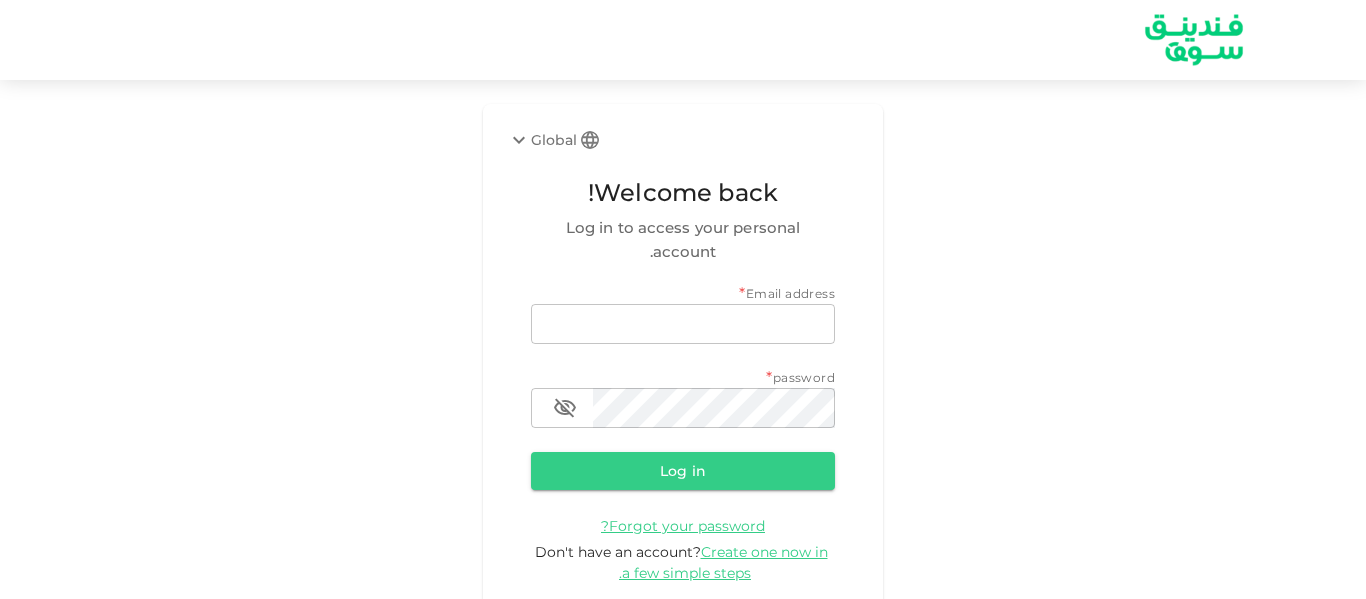 click on "Global Welcome back! Log in to access your personal account. [EMAIL] [PASSWORD] [PASSWORD] Log in Forgot your password? Don't have an account? Create one now in a few simple steps." at bounding box center [683, 368] 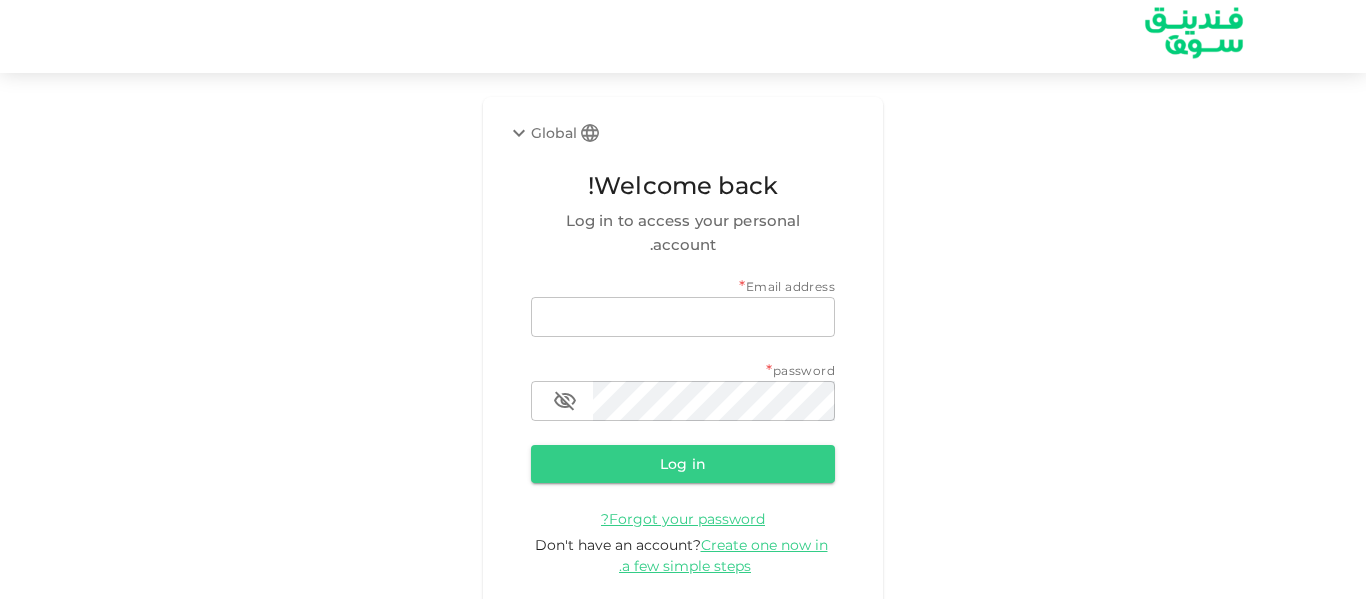 scroll, scrollTop: 9, scrollLeft: 0, axis: vertical 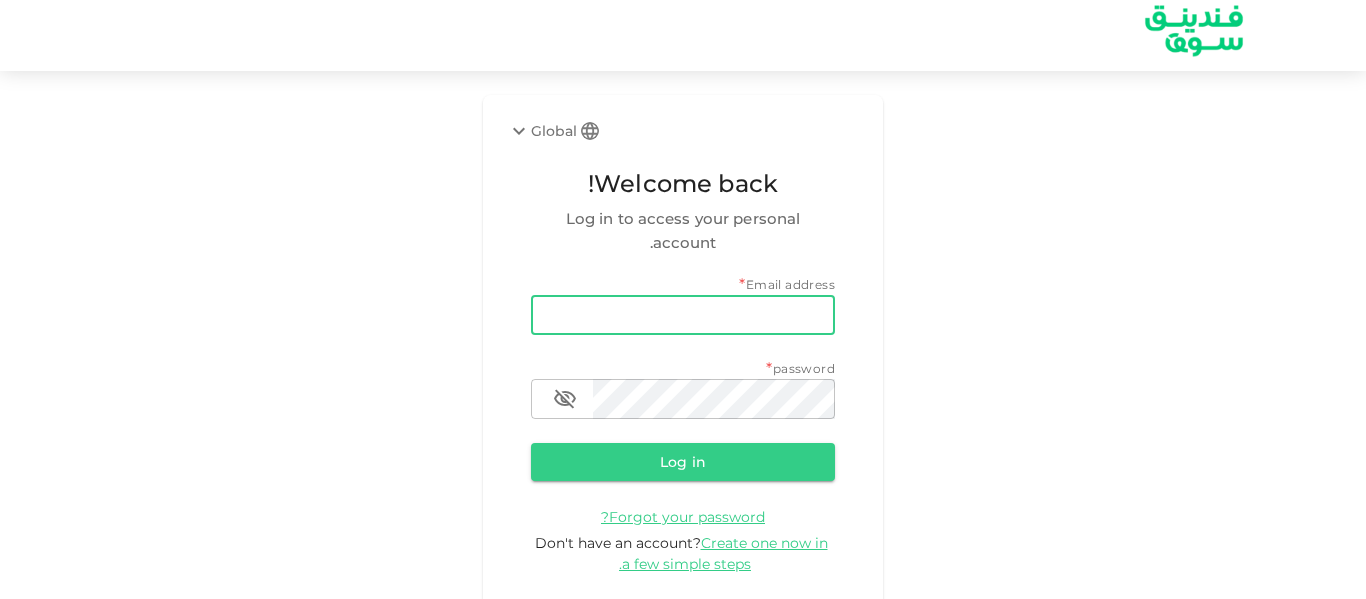 click on "email" at bounding box center [683, 315] 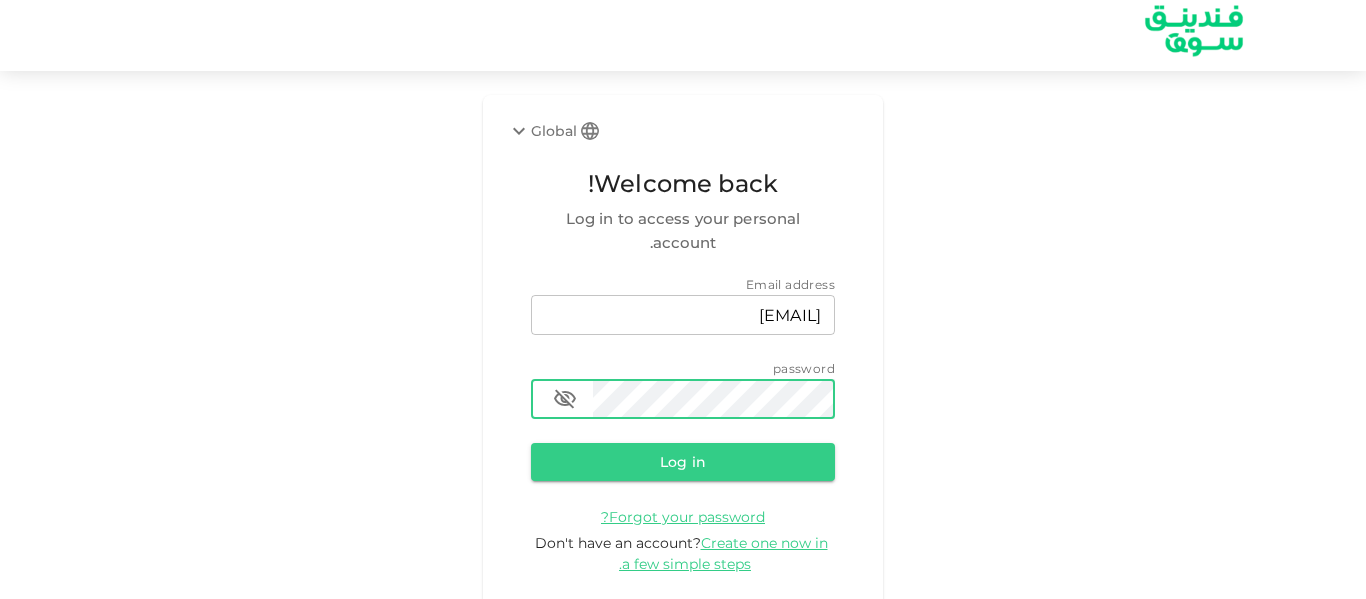 click on "Log in" at bounding box center [683, 461] 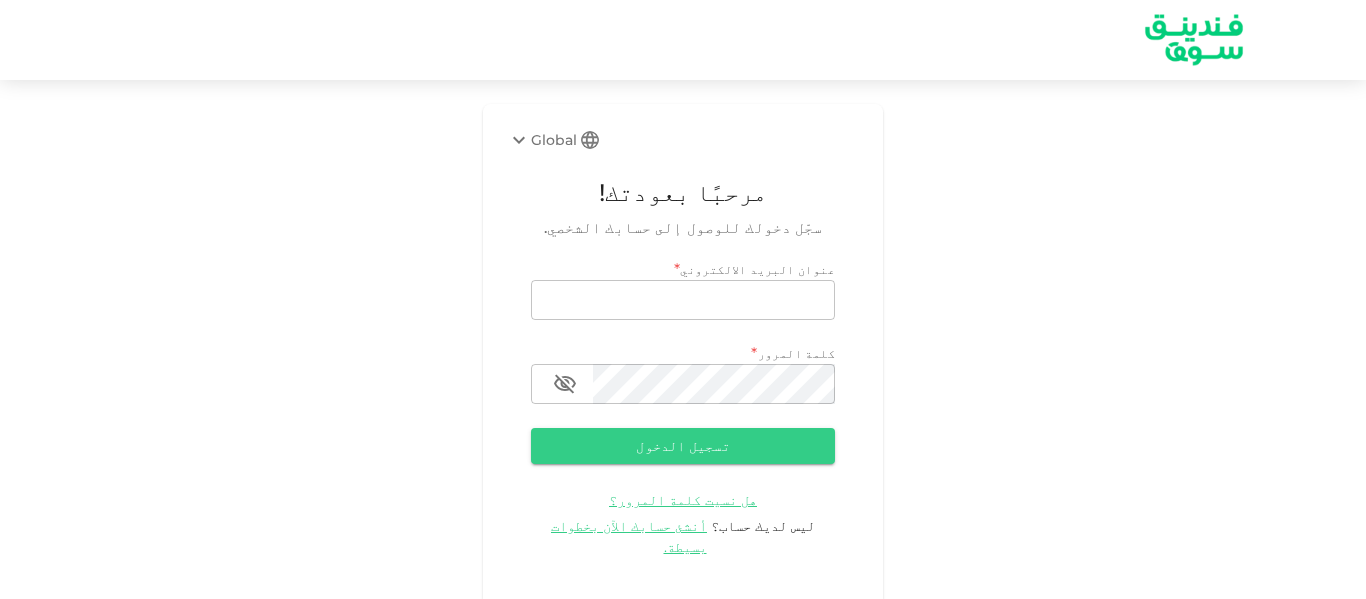 scroll, scrollTop: 0, scrollLeft: 0, axis: both 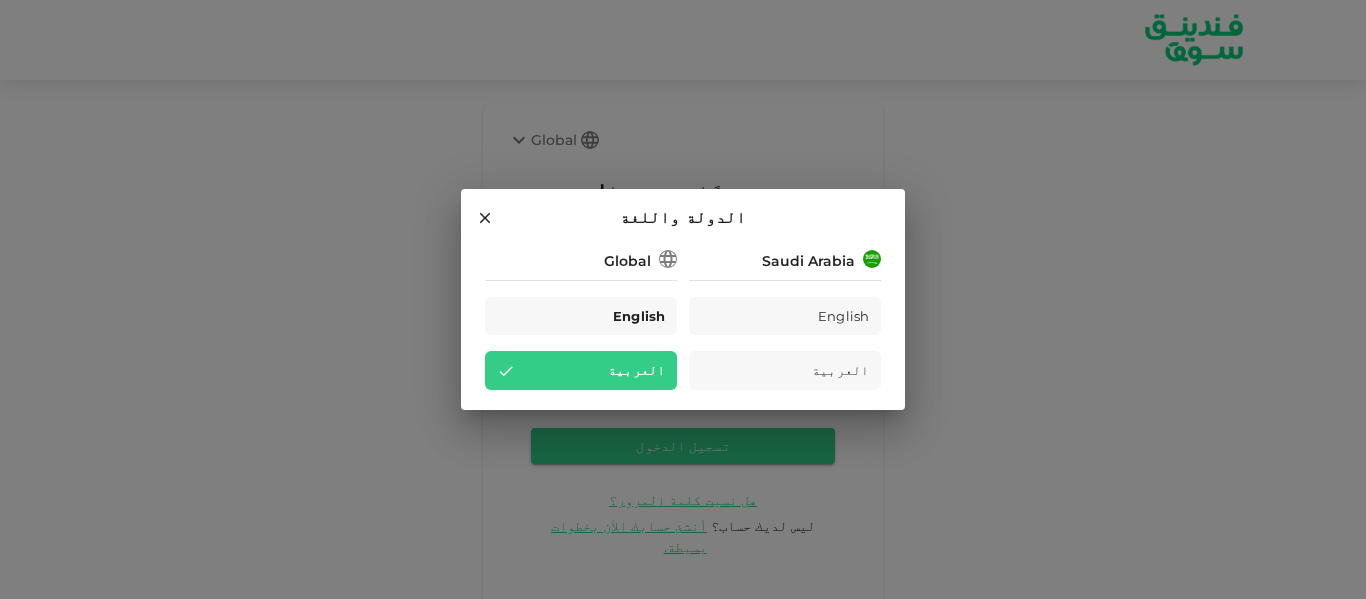 click on "English" at bounding box center (581, 316) 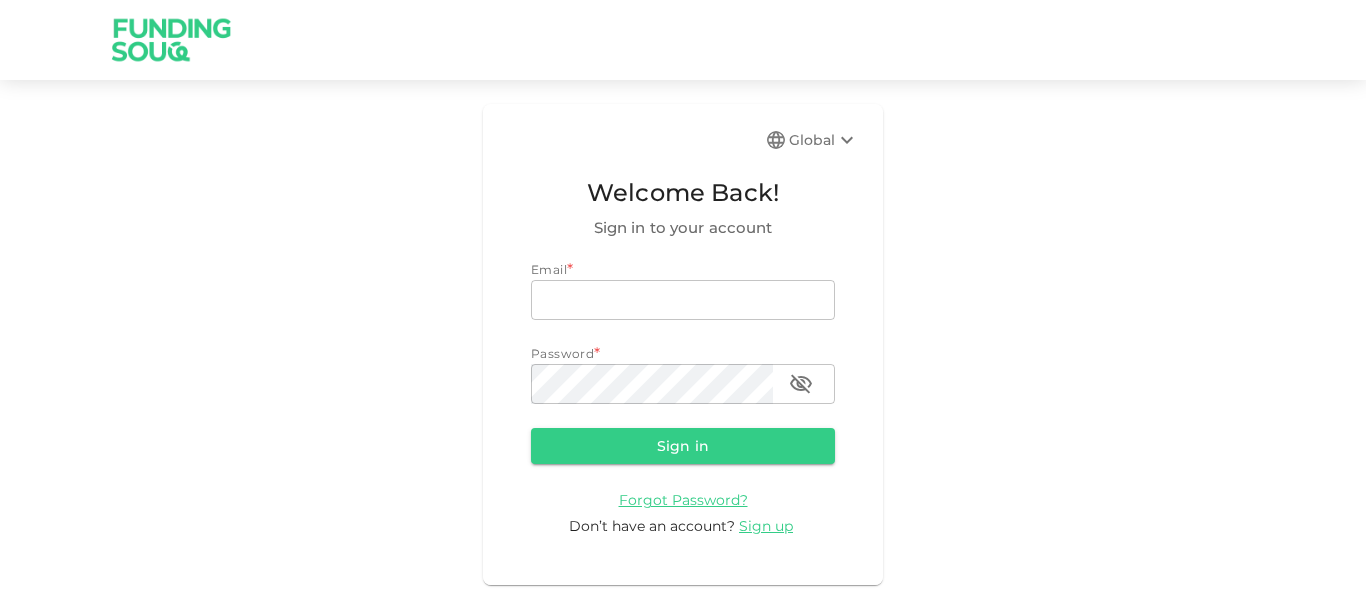 scroll, scrollTop: 0, scrollLeft: 0, axis: both 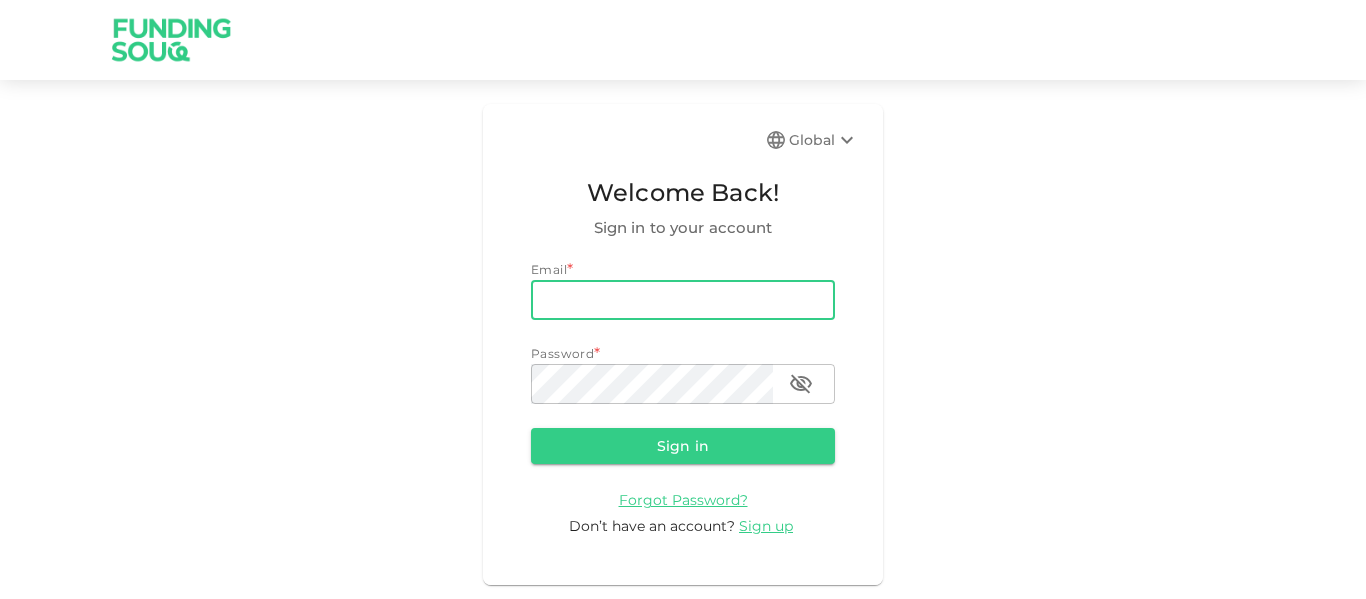 click on "email" at bounding box center [683, 300] 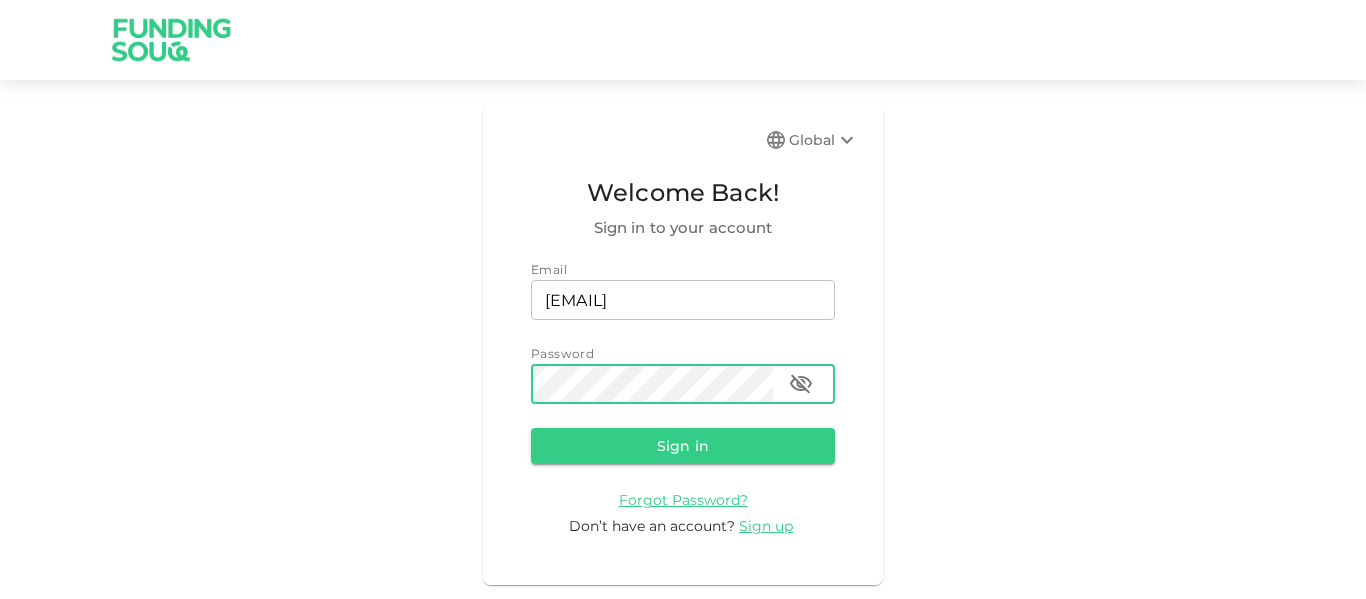 click on "Sign in" at bounding box center [683, 446] 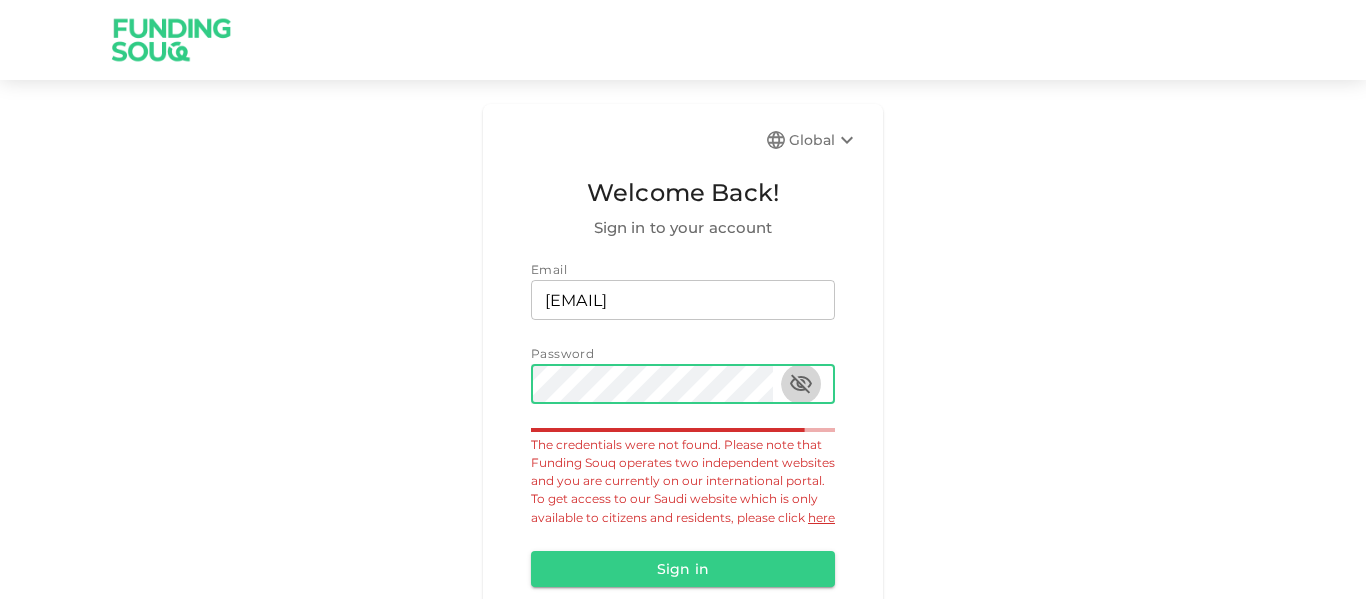 click 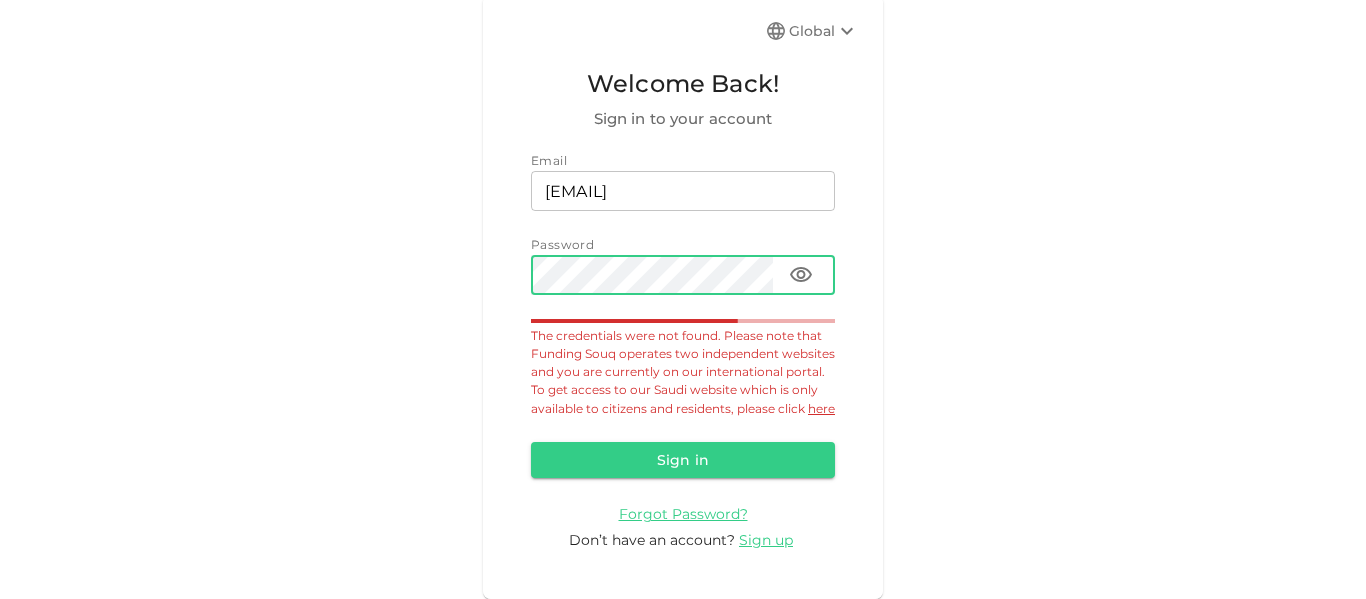 scroll, scrollTop: 127, scrollLeft: 0, axis: vertical 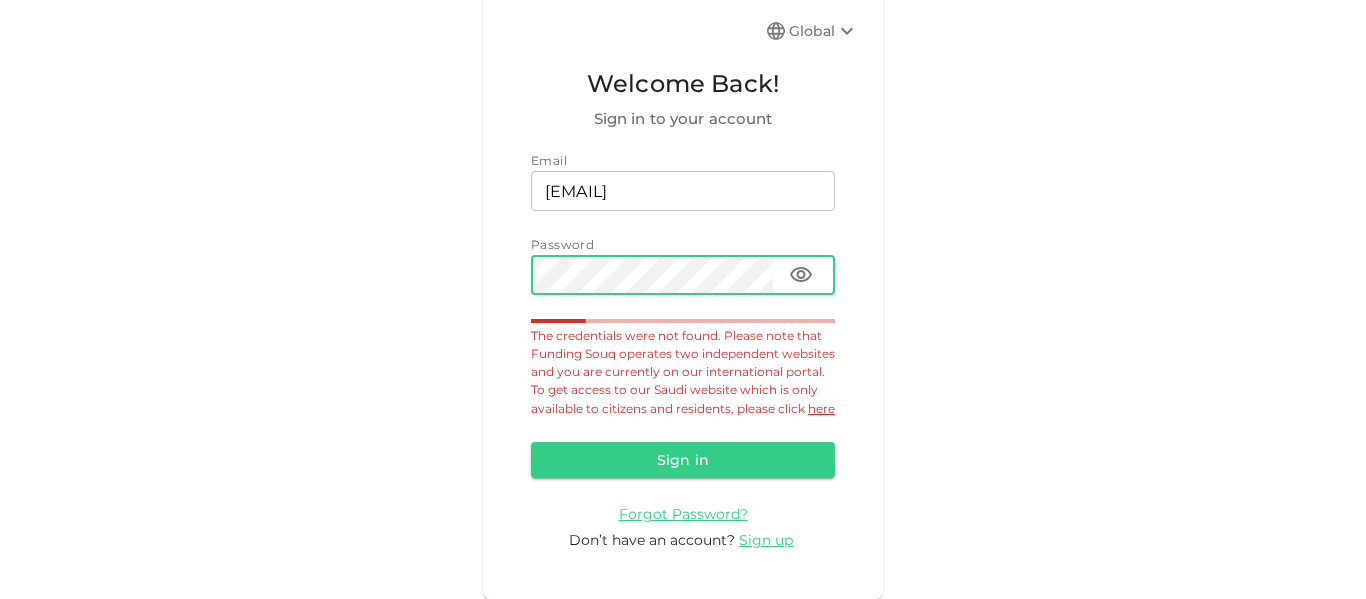 click on "Forgot Password?" at bounding box center [683, 514] 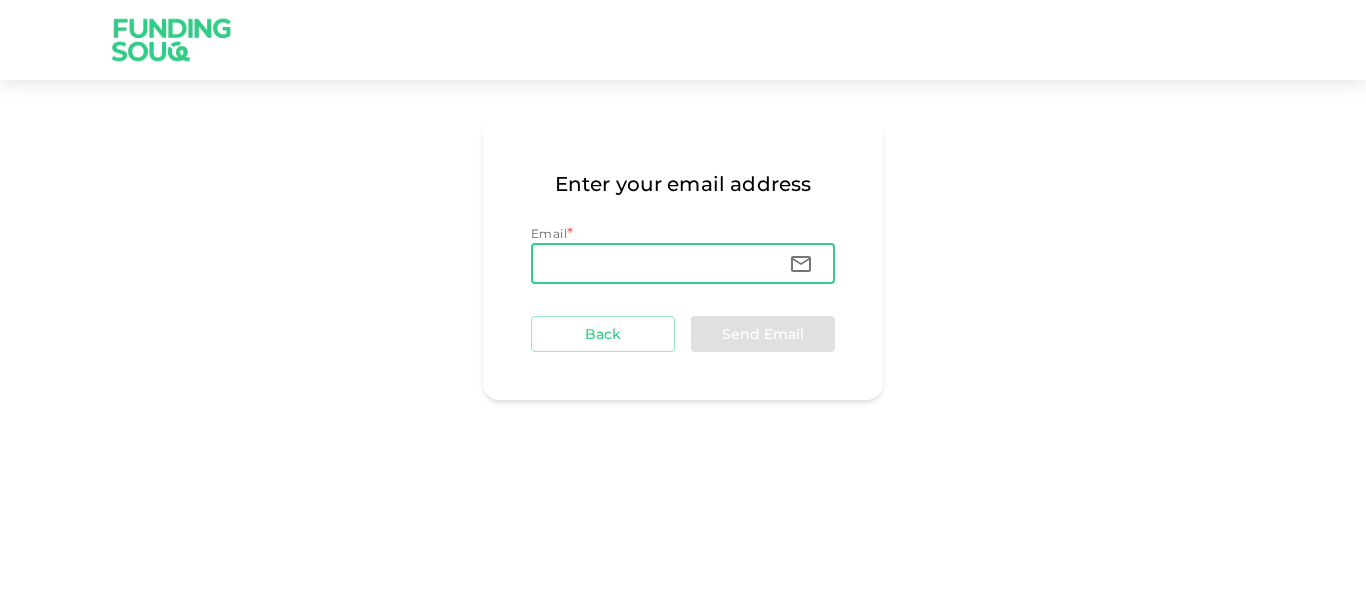 click on "Email" at bounding box center [652, 264] 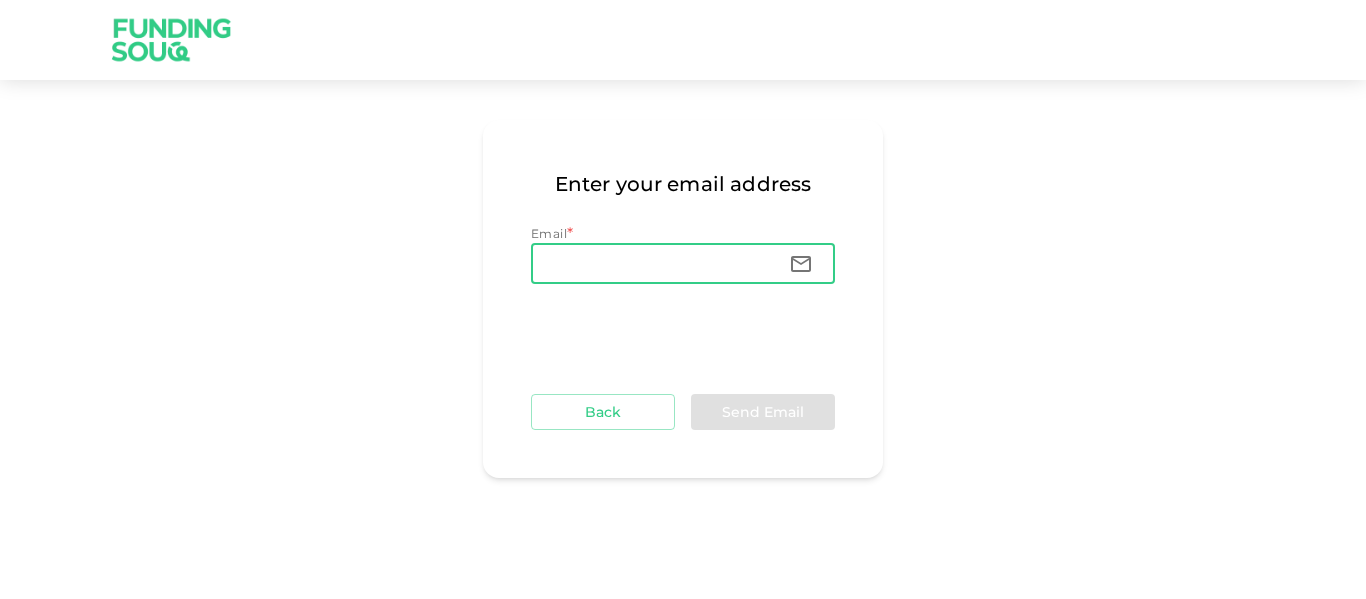 type on "sohail_rehmat@example.com" 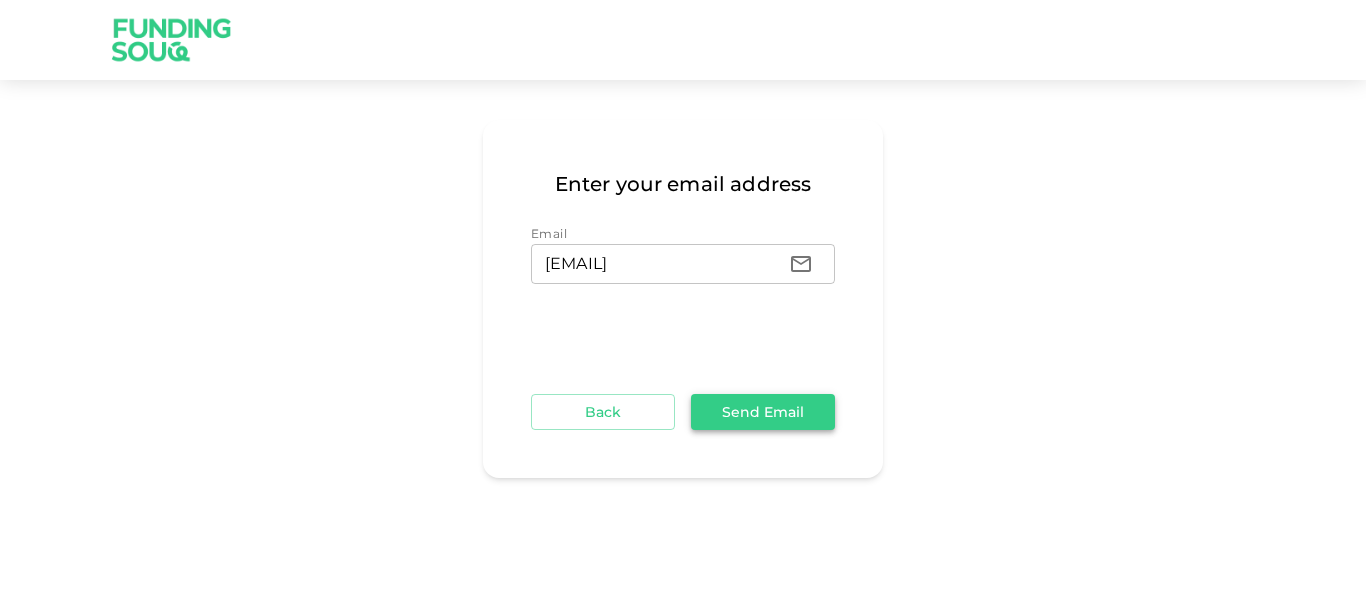 click on "Send Email" at bounding box center (763, 412) 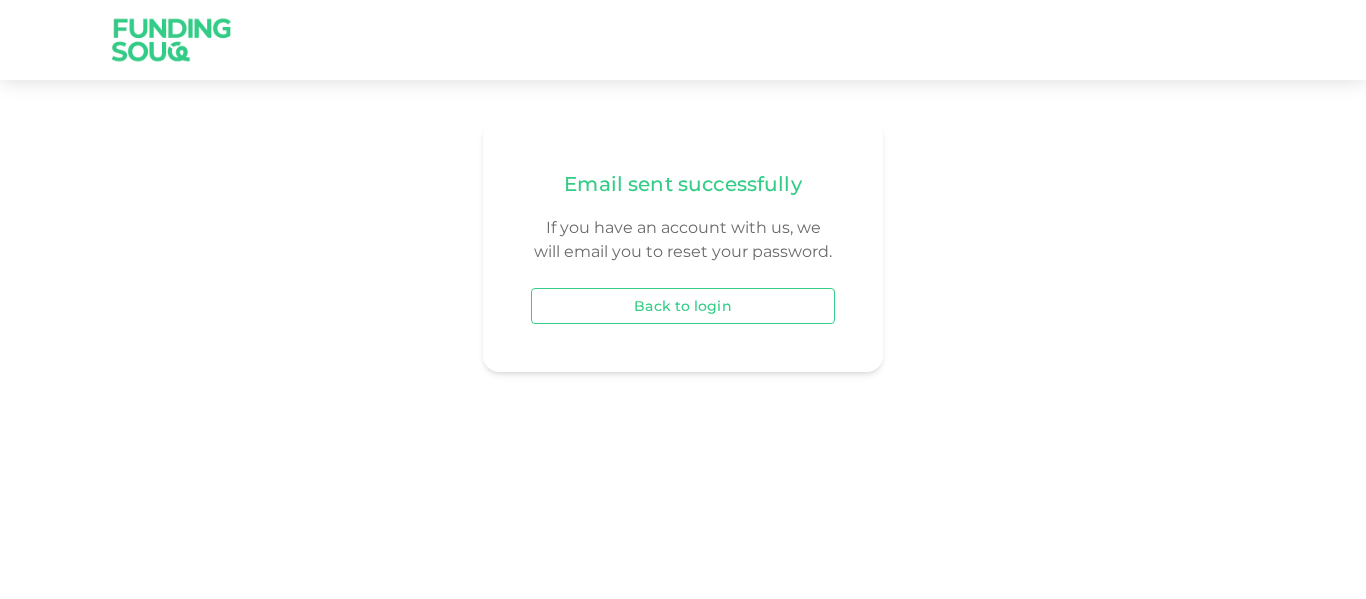 click on "Back to login" at bounding box center [683, 306] 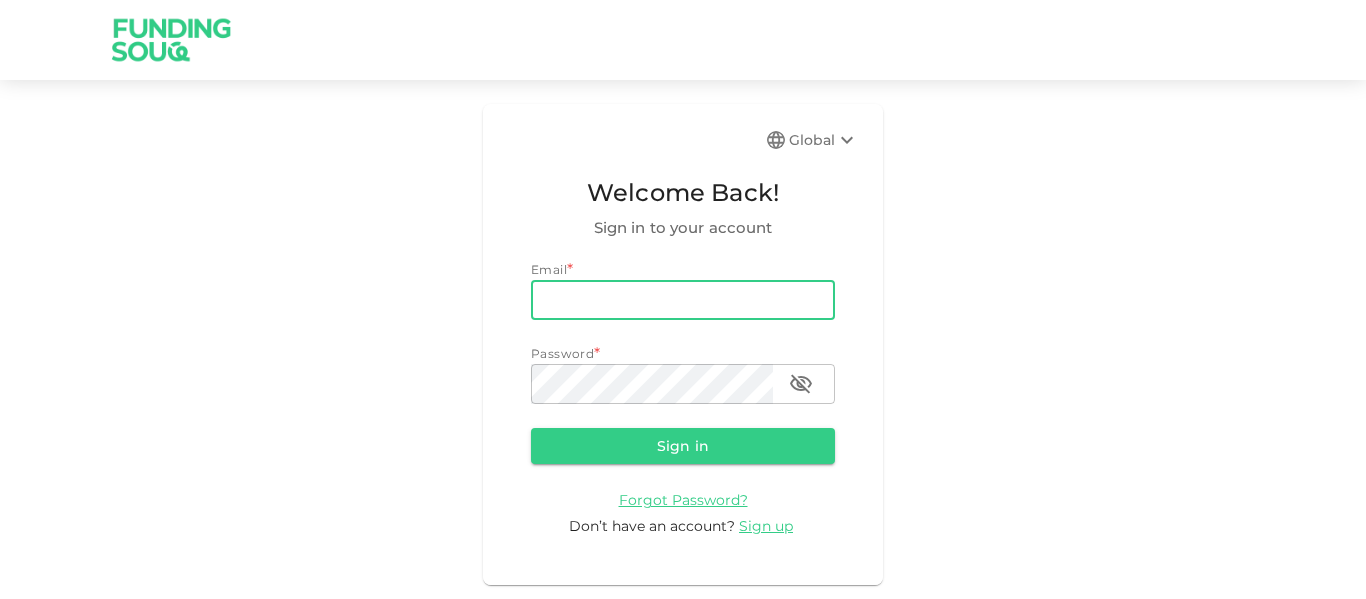 click on "email" at bounding box center [683, 300] 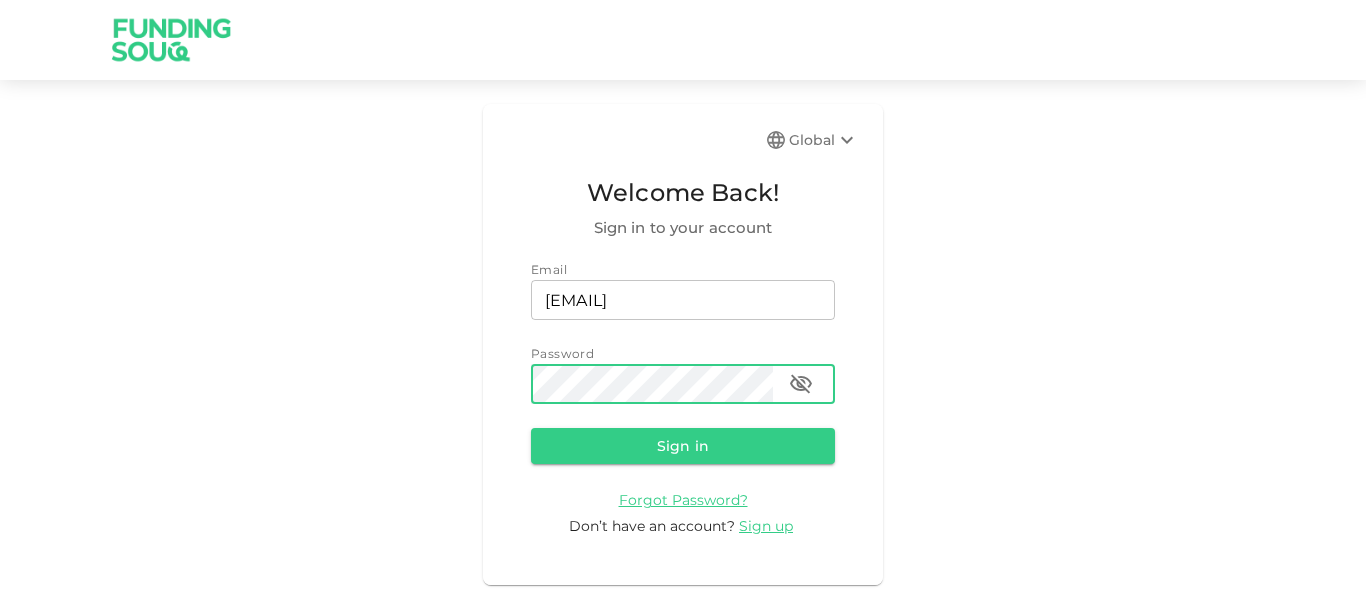 click on "Sign in" at bounding box center (683, 446) 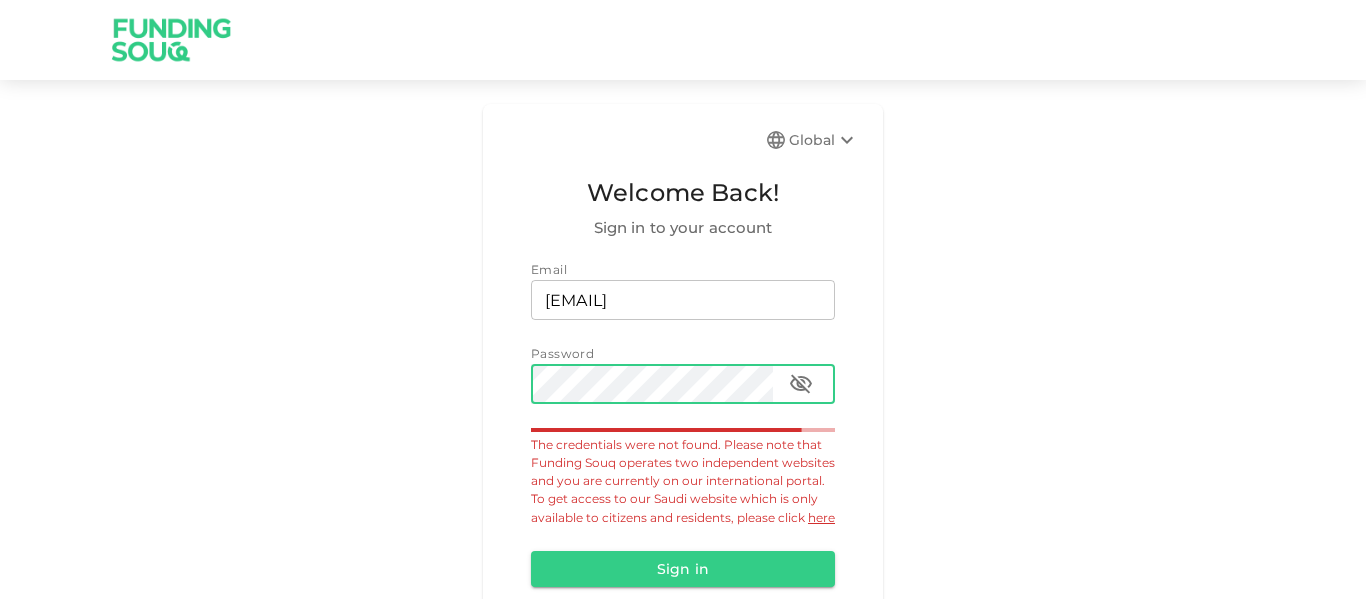 click 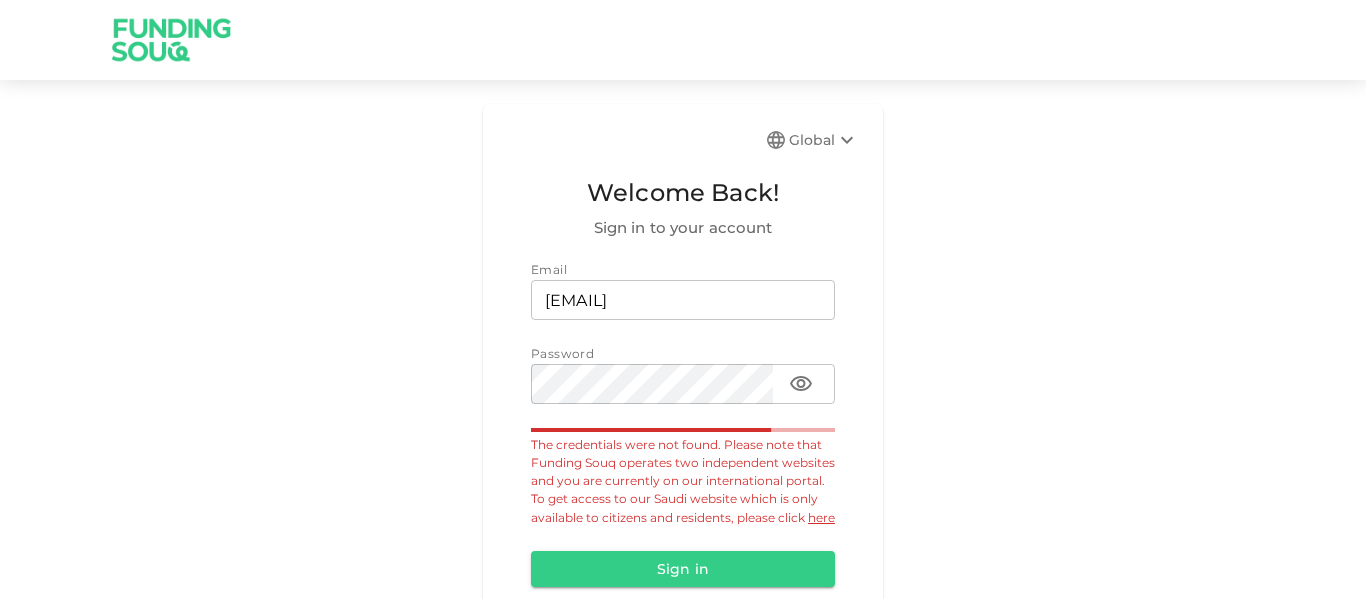 click on "Global   Welcome Back!   Sign in to your account   Email email sohail_rehmat@yahoo.com email   Password password password The credentials were not found. Please note that Funding Souq operates two independent websites and you are currently on our international portal. To get access to our Saudi website which is only available to citizens and residents, please click   here Sign in Forgot Password? Don’t have an account? Sign up" at bounding box center [683, 406] 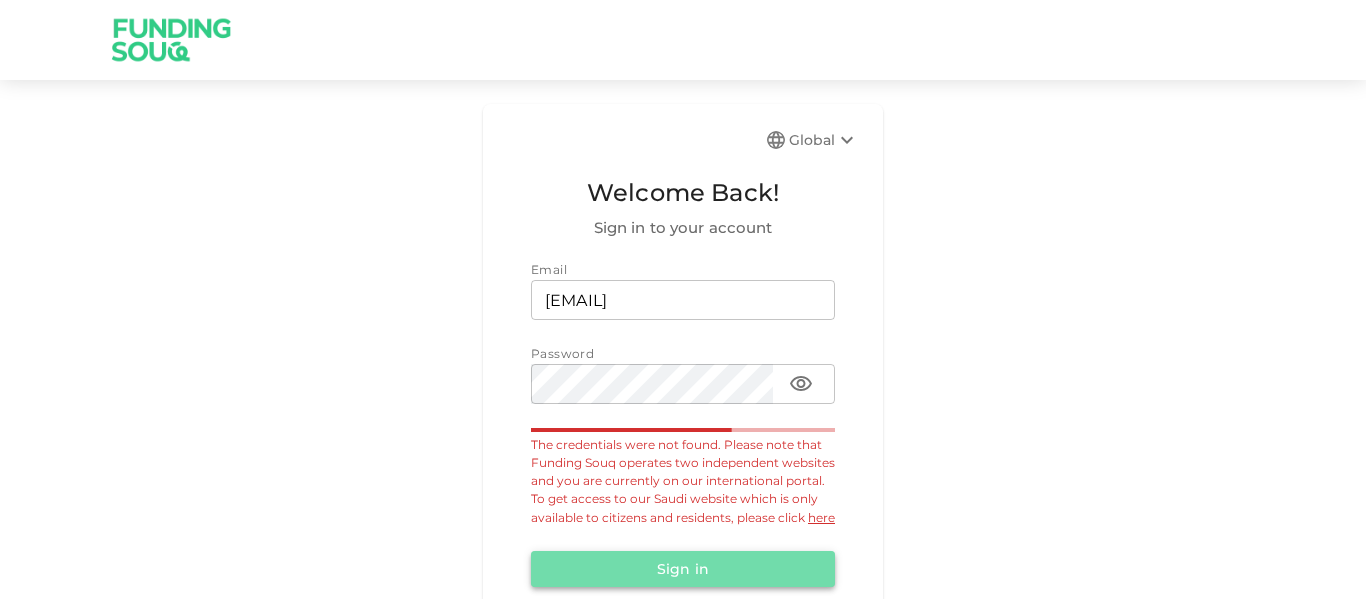 click on "Sign in" at bounding box center (683, 569) 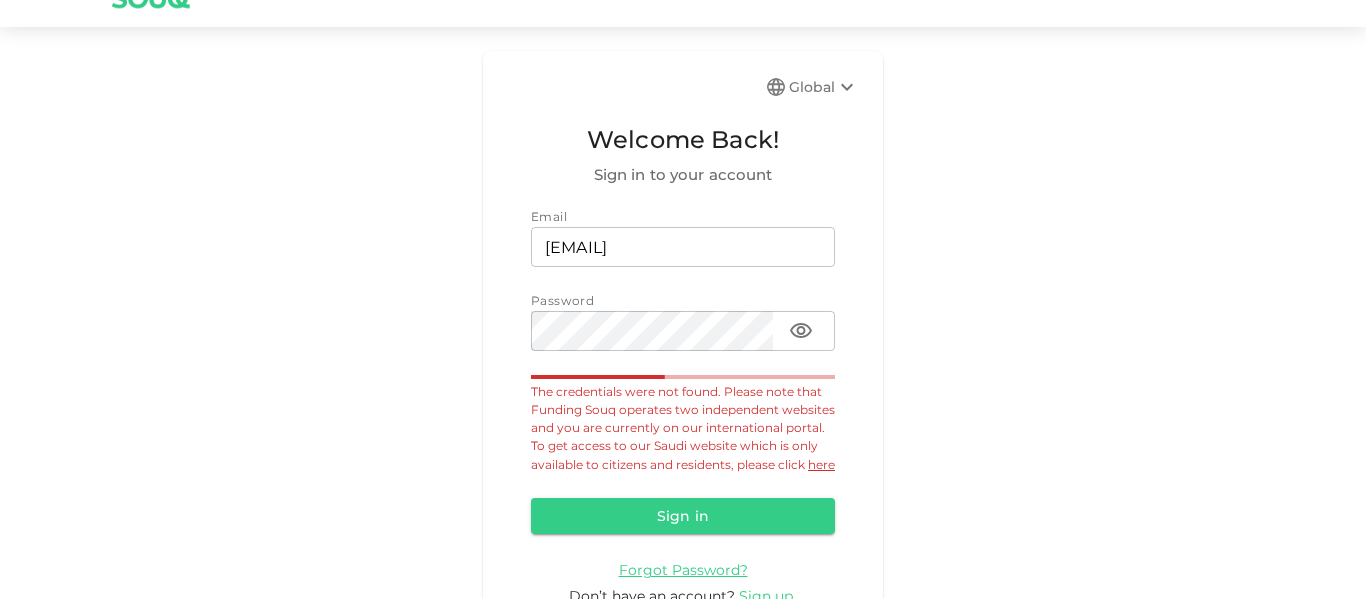scroll, scrollTop: 100, scrollLeft: 0, axis: vertical 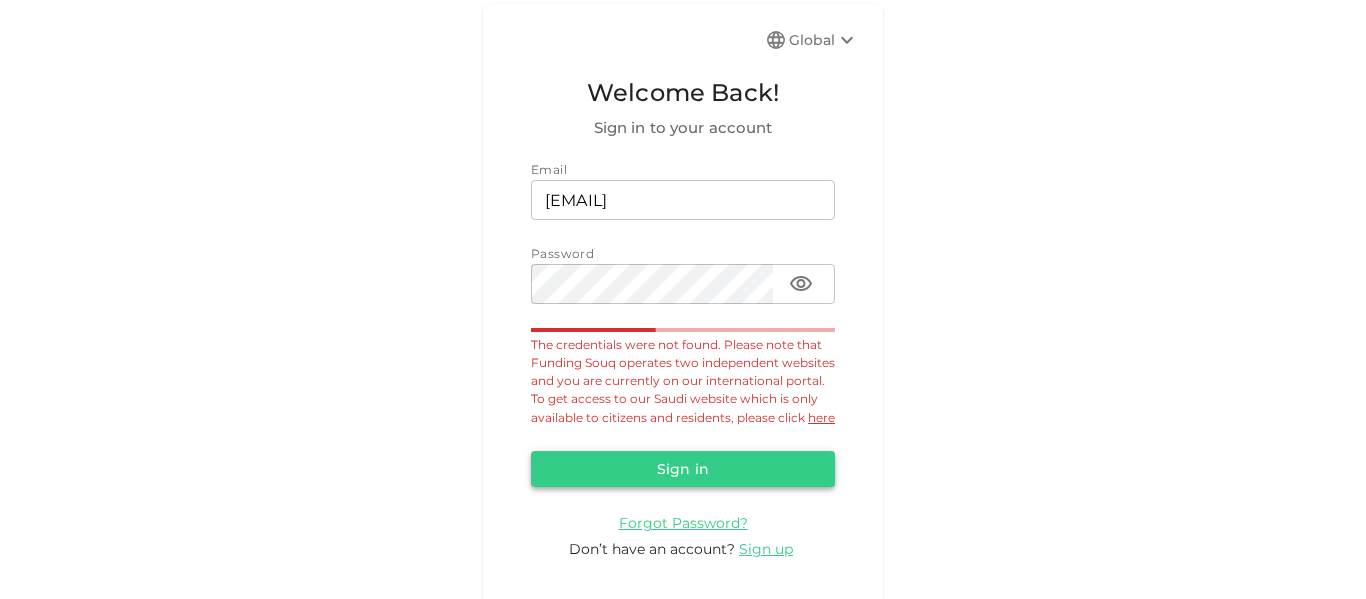 click on "Sign in" at bounding box center [683, 469] 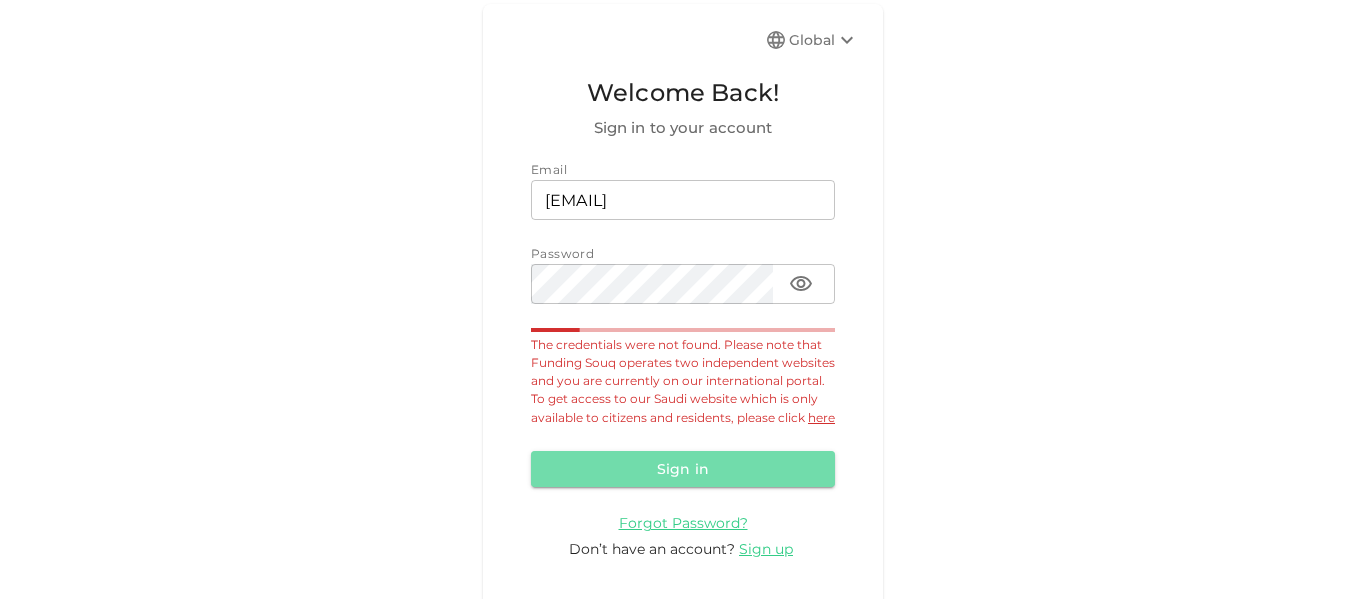 click on "Sign in" at bounding box center (683, 469) 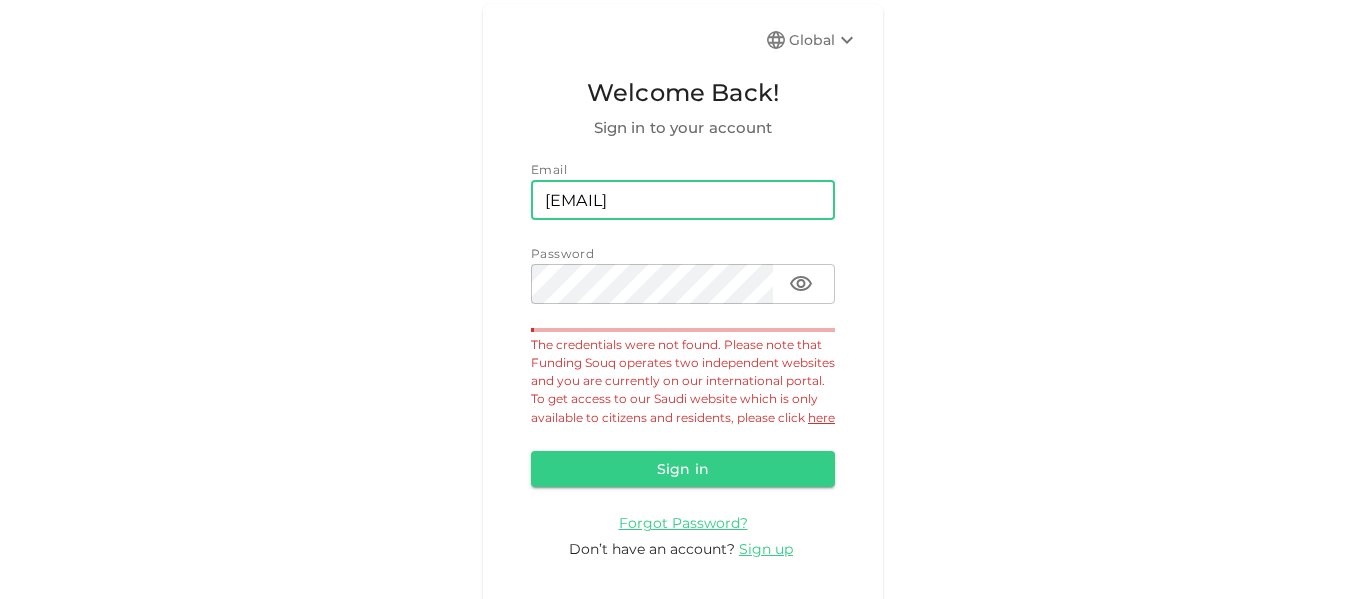 scroll, scrollTop: 0, scrollLeft: 0, axis: both 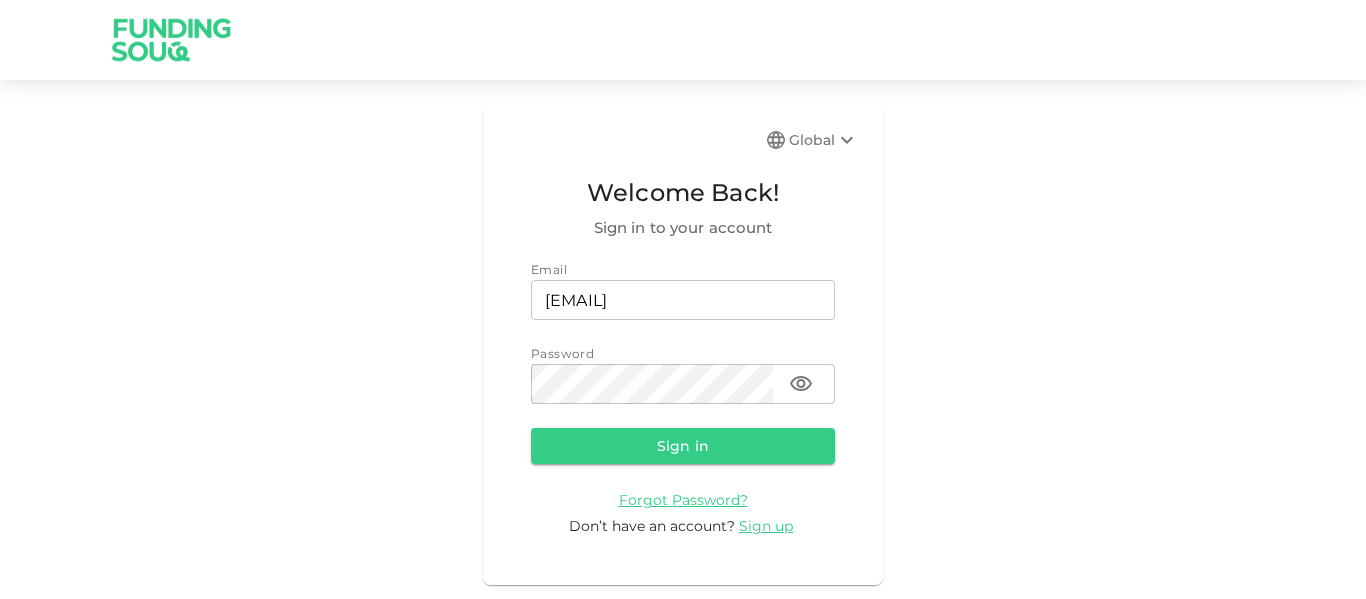 drag, startPoint x: 571, startPoint y: 281, endPoint x: 376, endPoint y: 284, distance: 195.02307 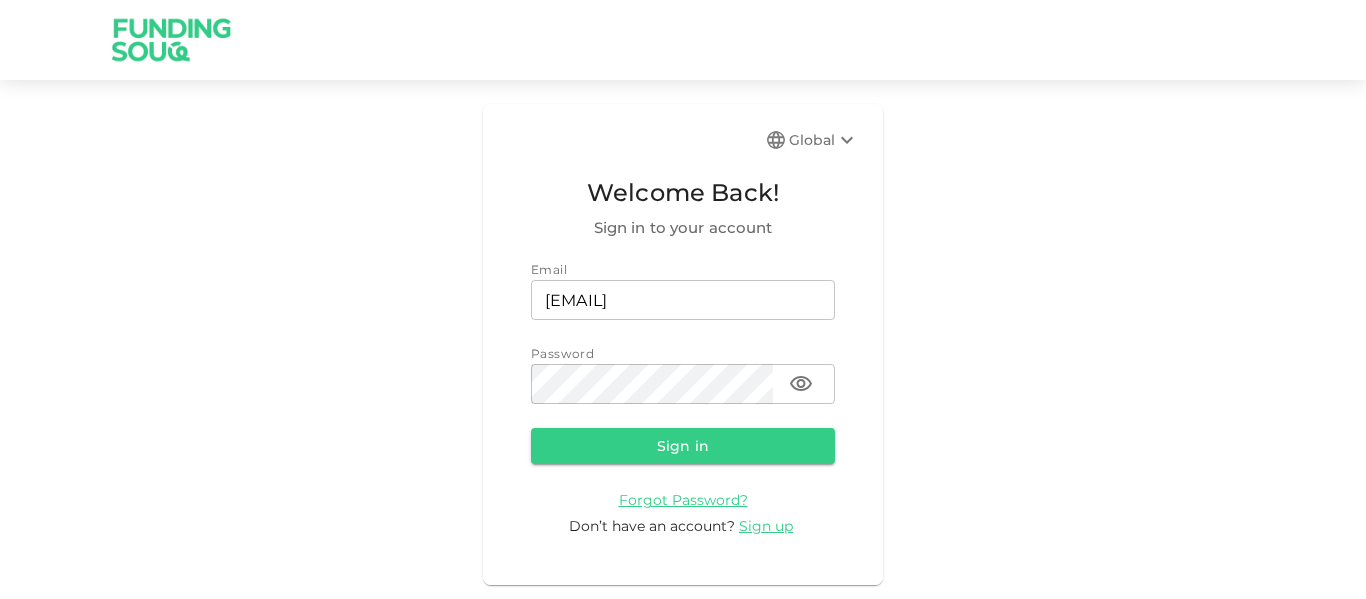 click on "Global   Welcome Back!   Sign in to your account   Email email sohail_rehmat@yahoo.com email   Password password password Sign in Forgot Password? Don’t have an account? Sign up" at bounding box center [683, 344] 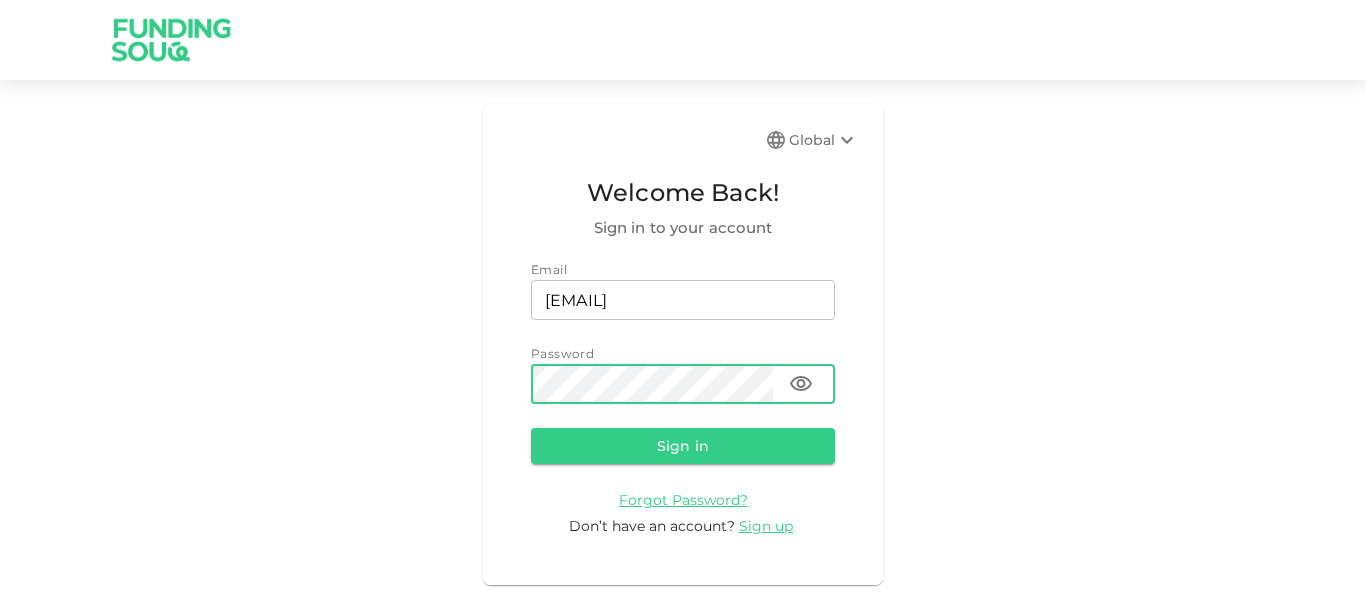 click on "Sign in" at bounding box center (683, 446) 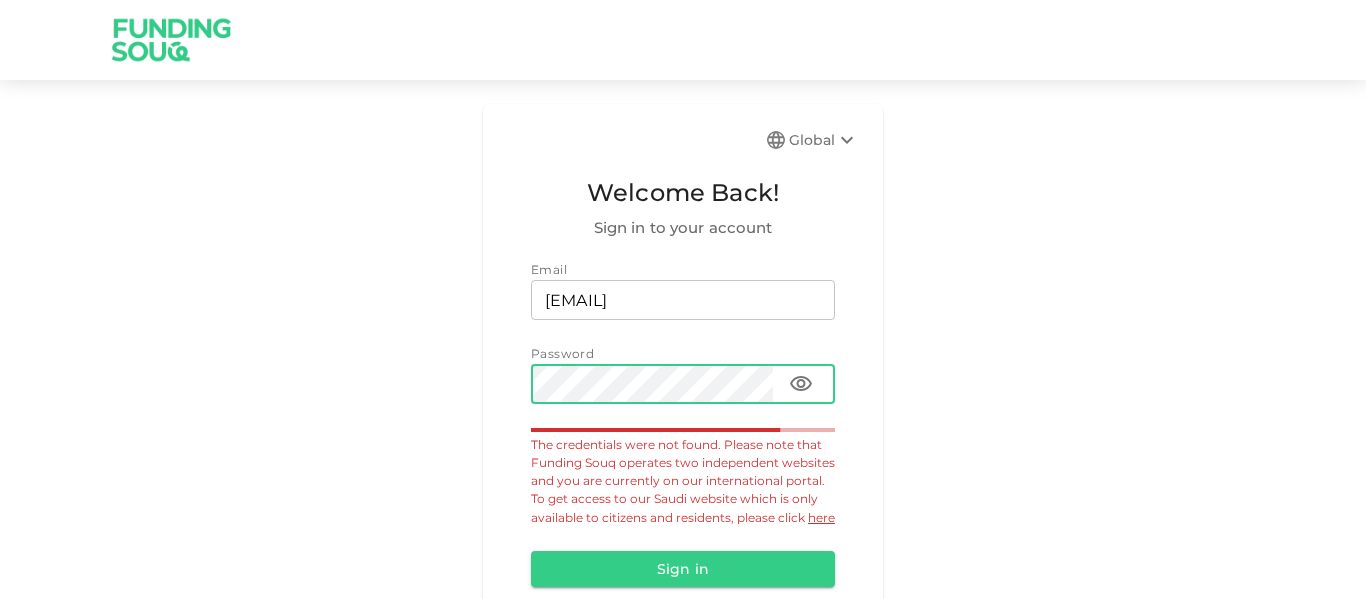 click on "Global   Welcome Back!   Sign in to your account   Email email sohail_rehmat@yahoo.com email   Password password password The credentials were not found. Please note that Funding Souq operates two independent websites and you are currently on our international portal. To get access to our Saudi website which is only available to citizens and residents, please click   here Sign in Forgot Password? Don’t have an account? Sign up" at bounding box center [683, 406] 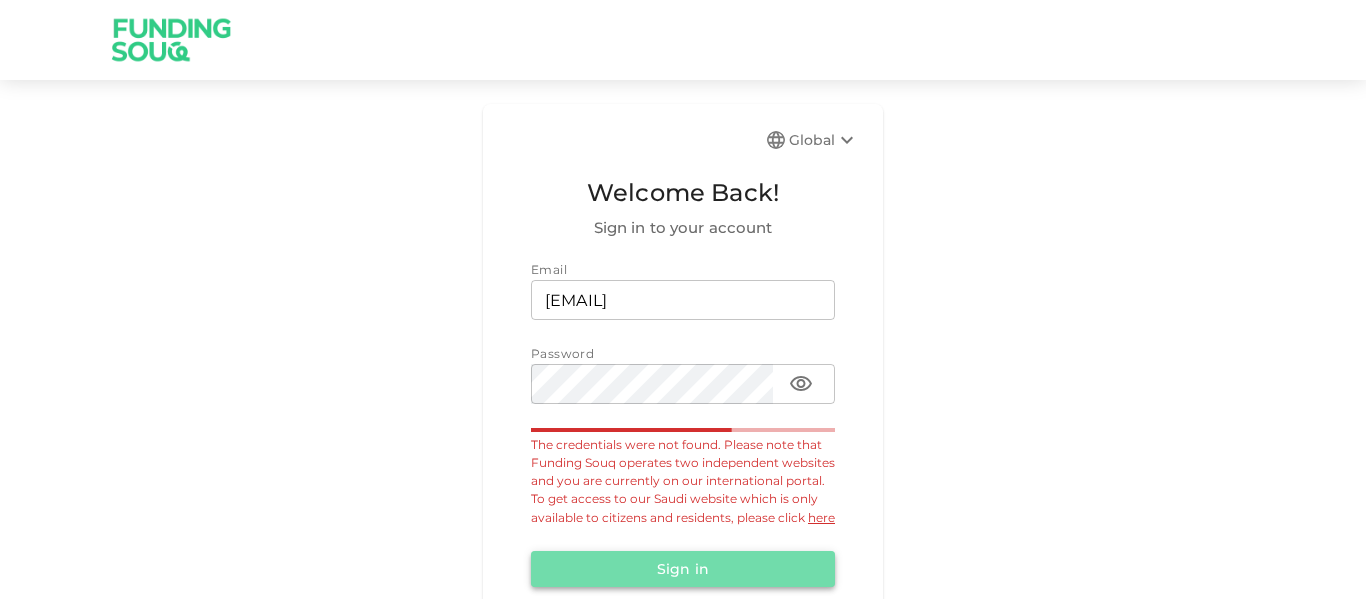 click on "Sign in" at bounding box center (683, 569) 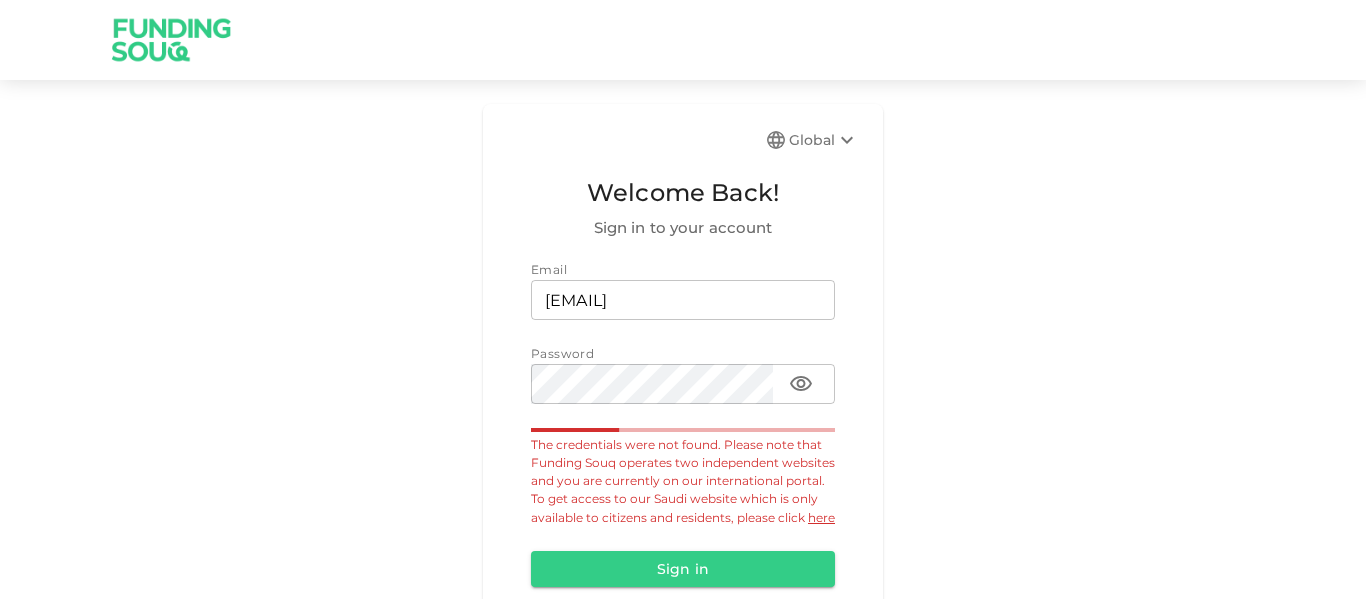 click at bounding box center [172, 39] 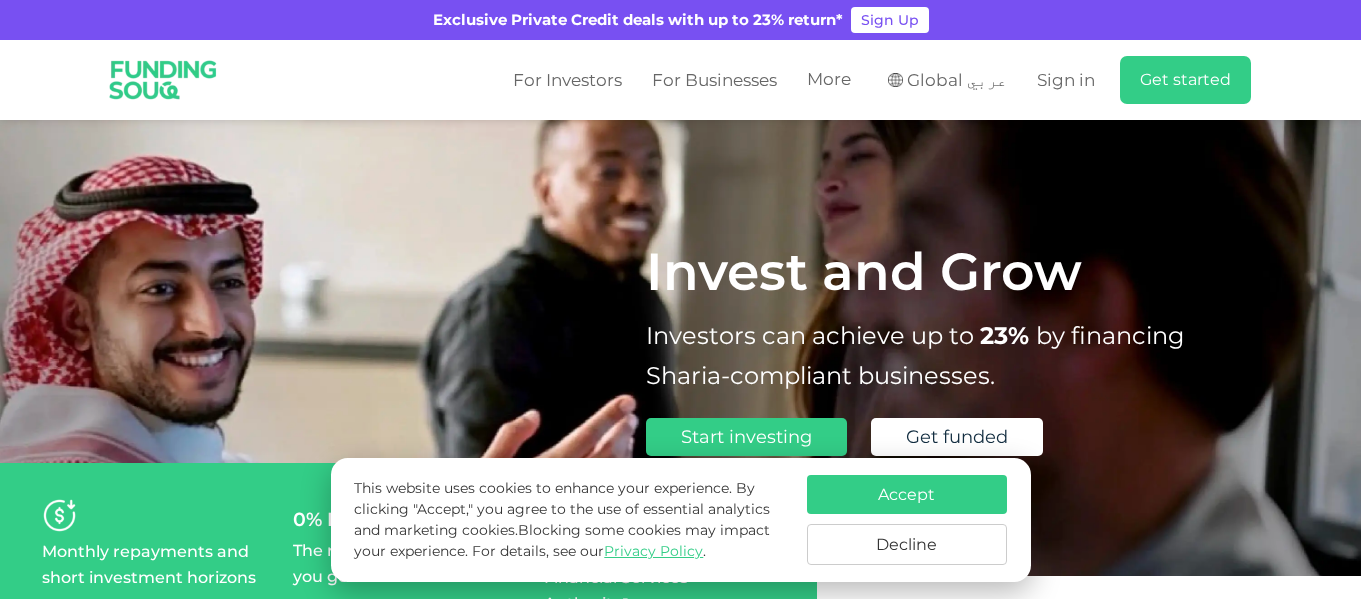 scroll, scrollTop: 0, scrollLeft: 0, axis: both 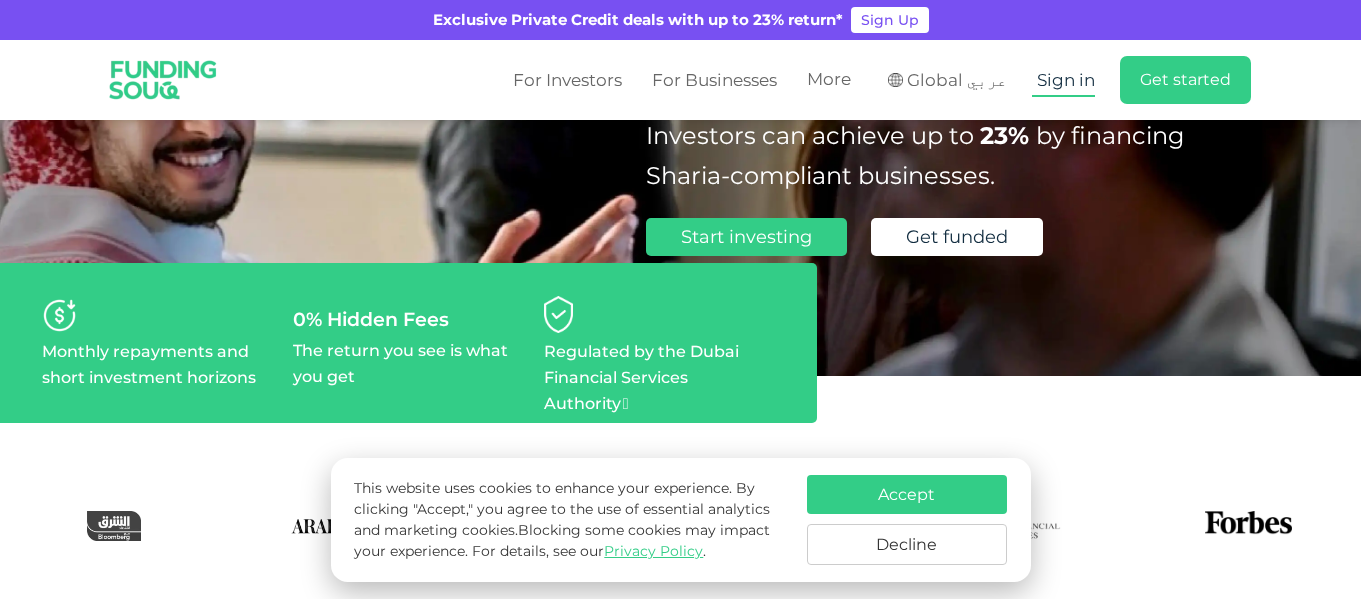click on "Sign in" at bounding box center [1066, 80] 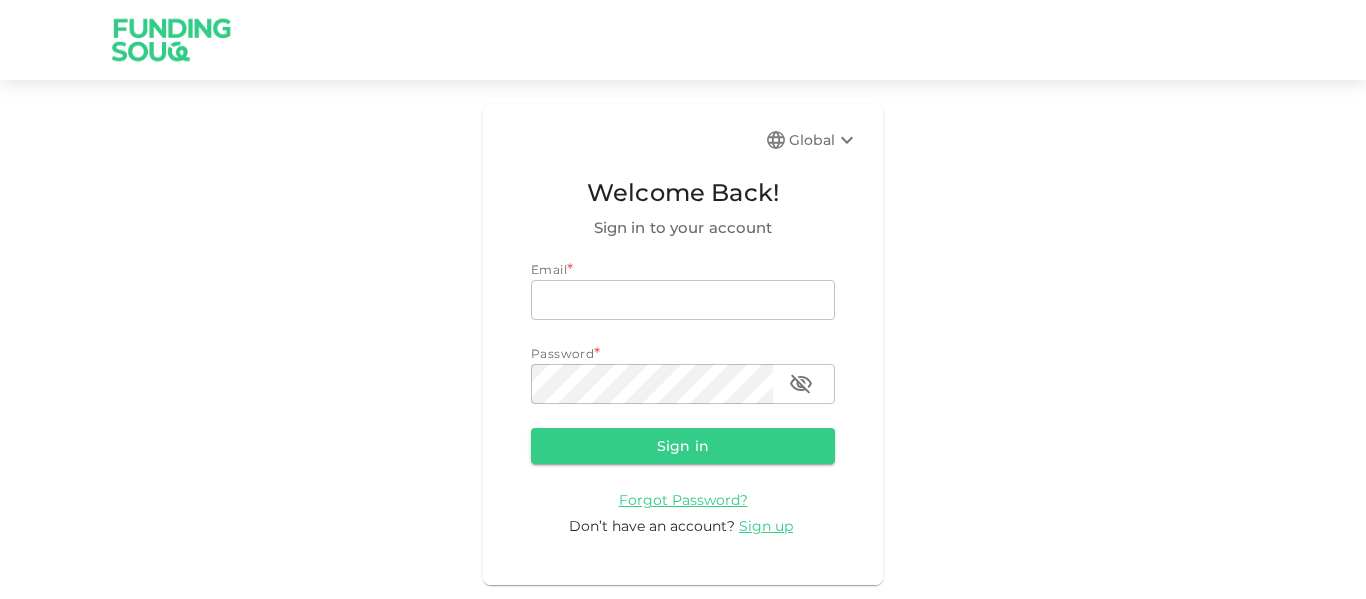 scroll, scrollTop: 0, scrollLeft: 0, axis: both 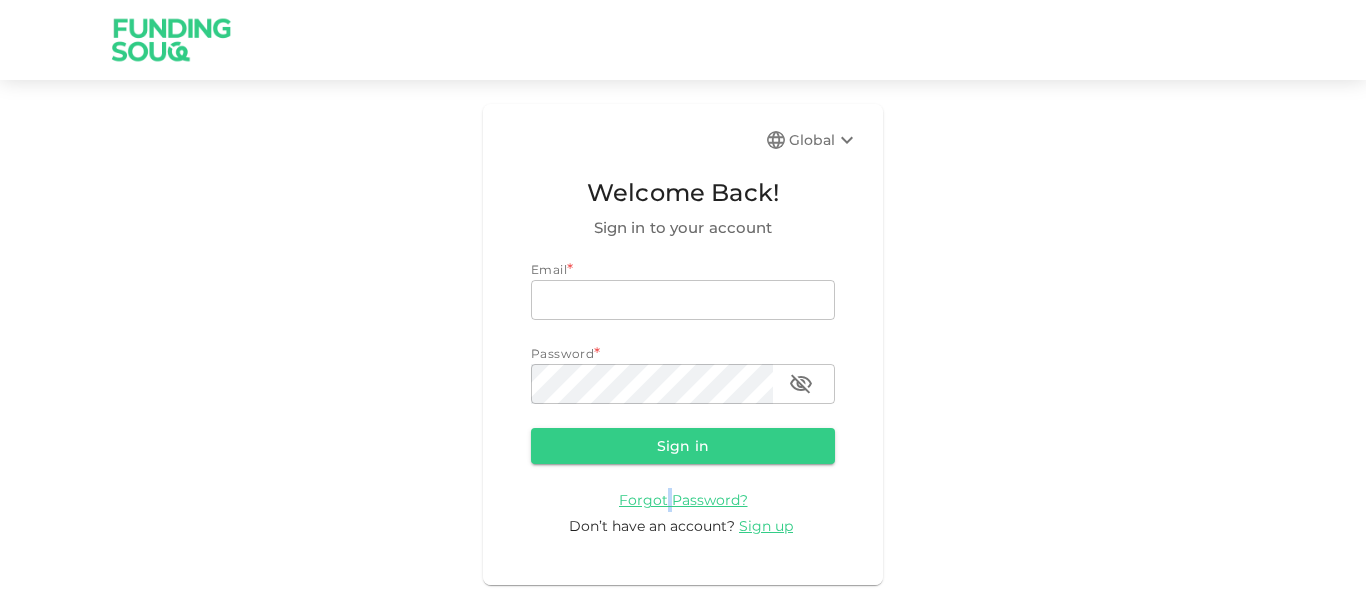 click on "Forgot Password?" at bounding box center (683, 500) 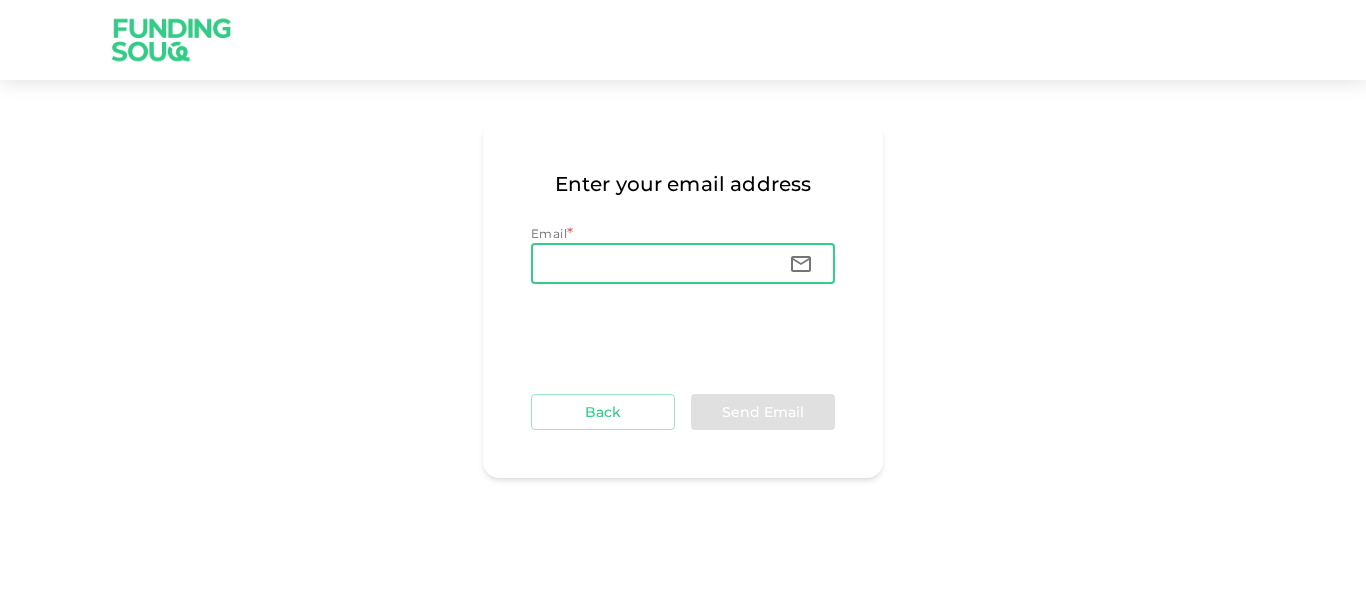 click on "Email" at bounding box center [652, 264] 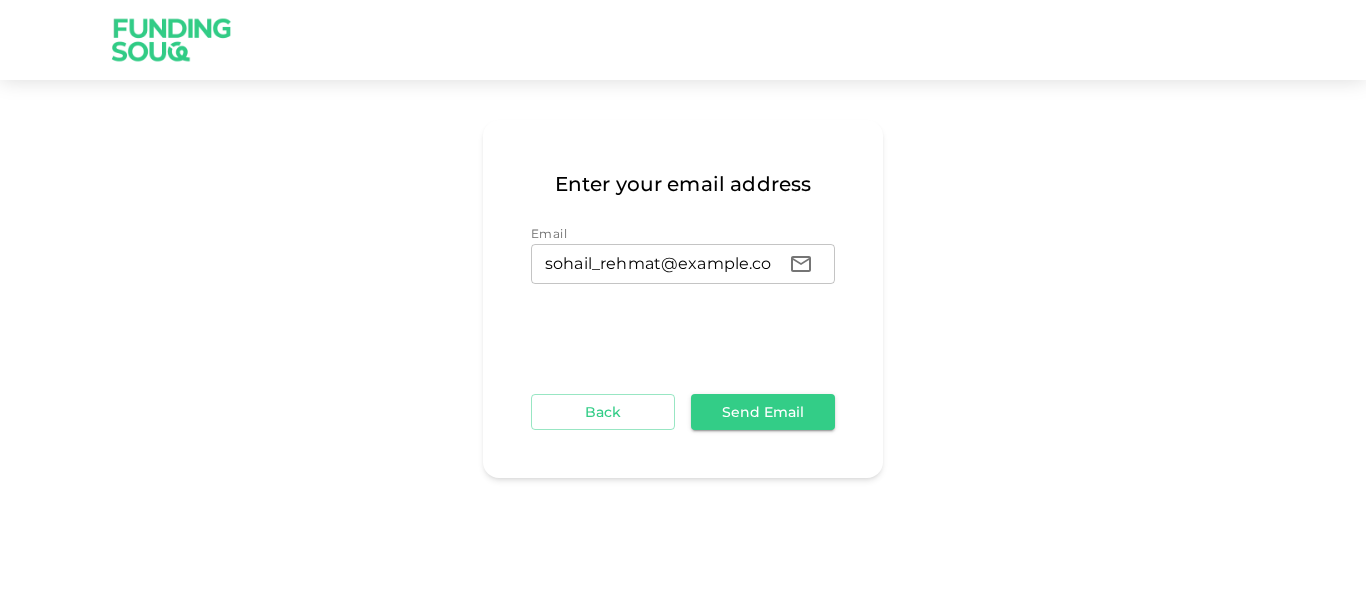 click on "Send Email" at bounding box center (763, 412) 